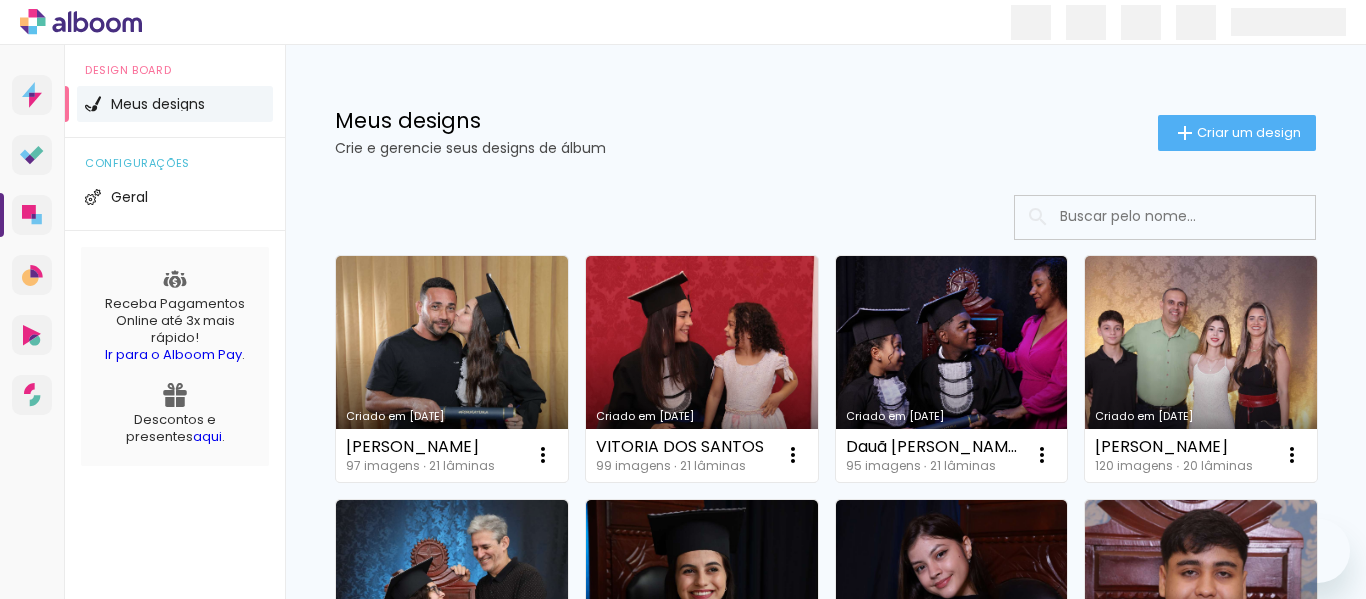 scroll, scrollTop: 0, scrollLeft: 0, axis: both 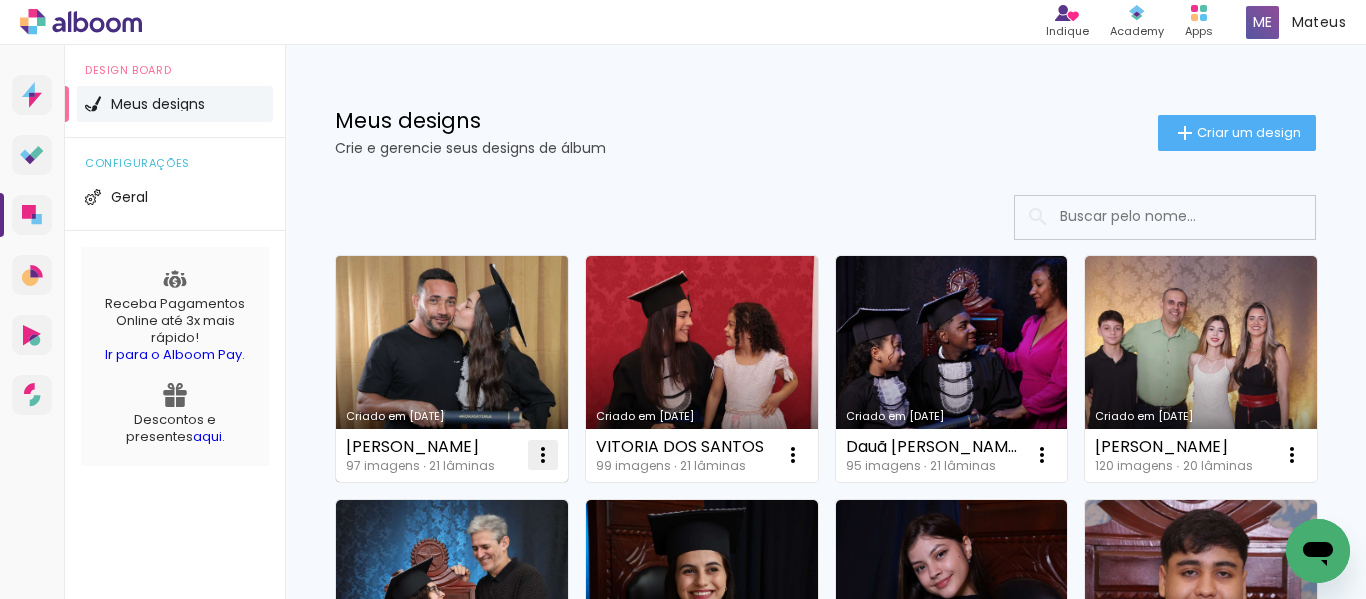 click at bounding box center [543, 455] 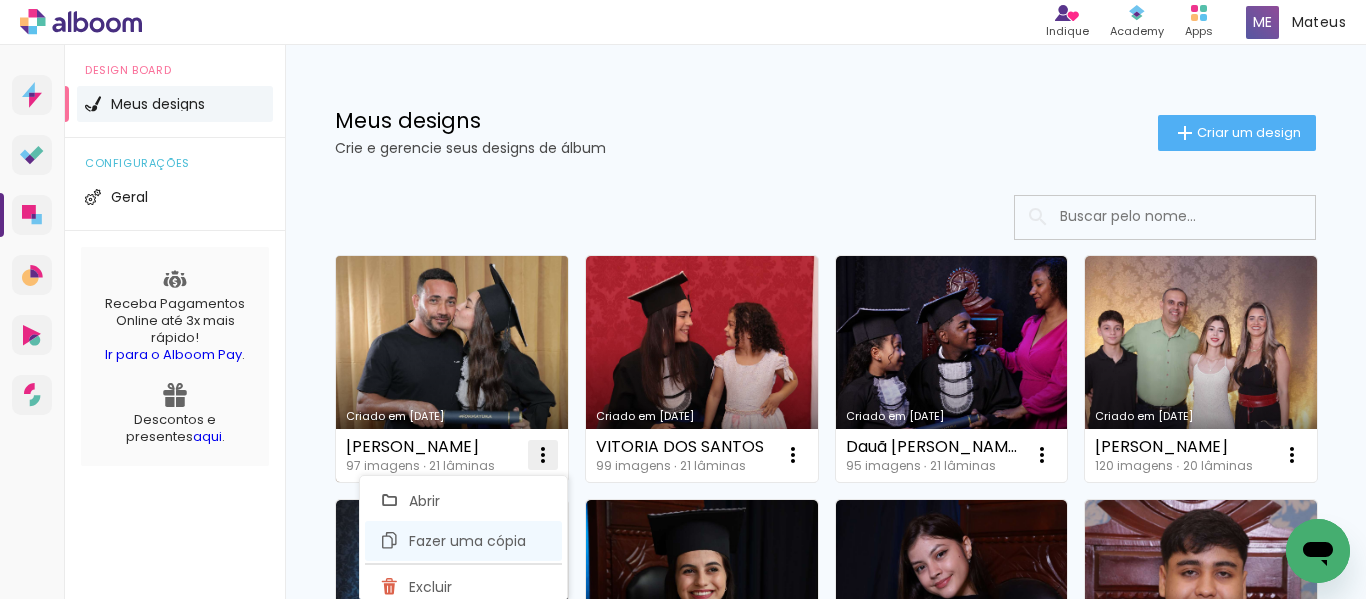 click on "Fazer uma cópia" 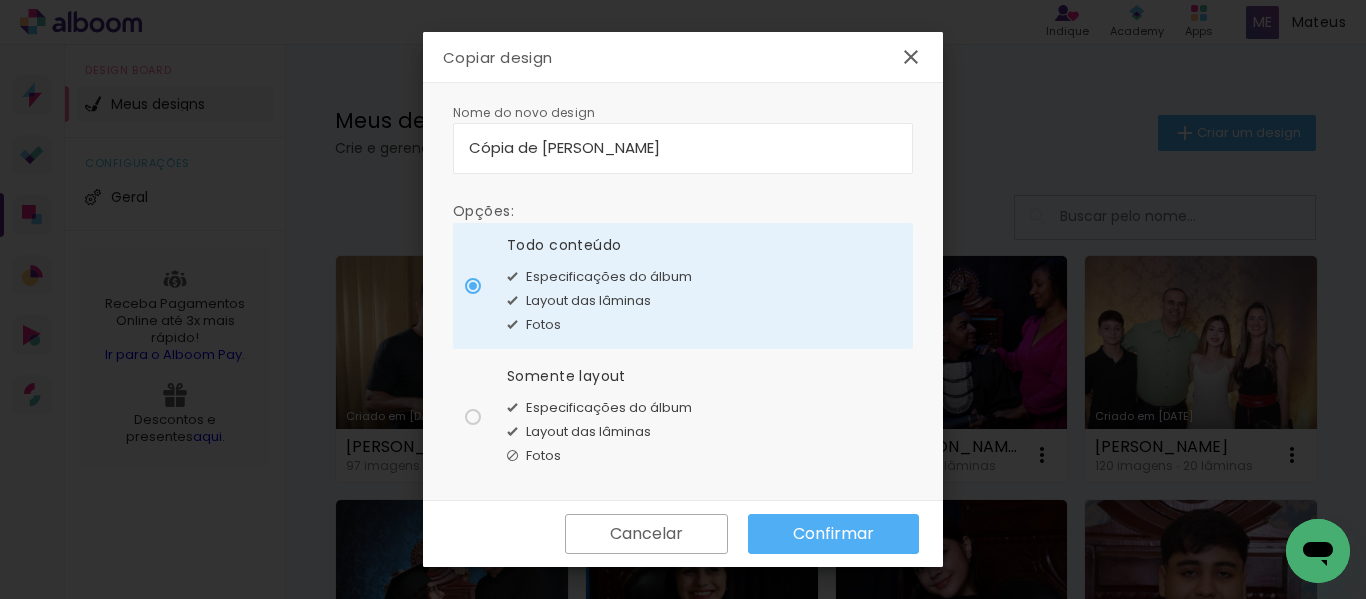 click at bounding box center [473, 286] 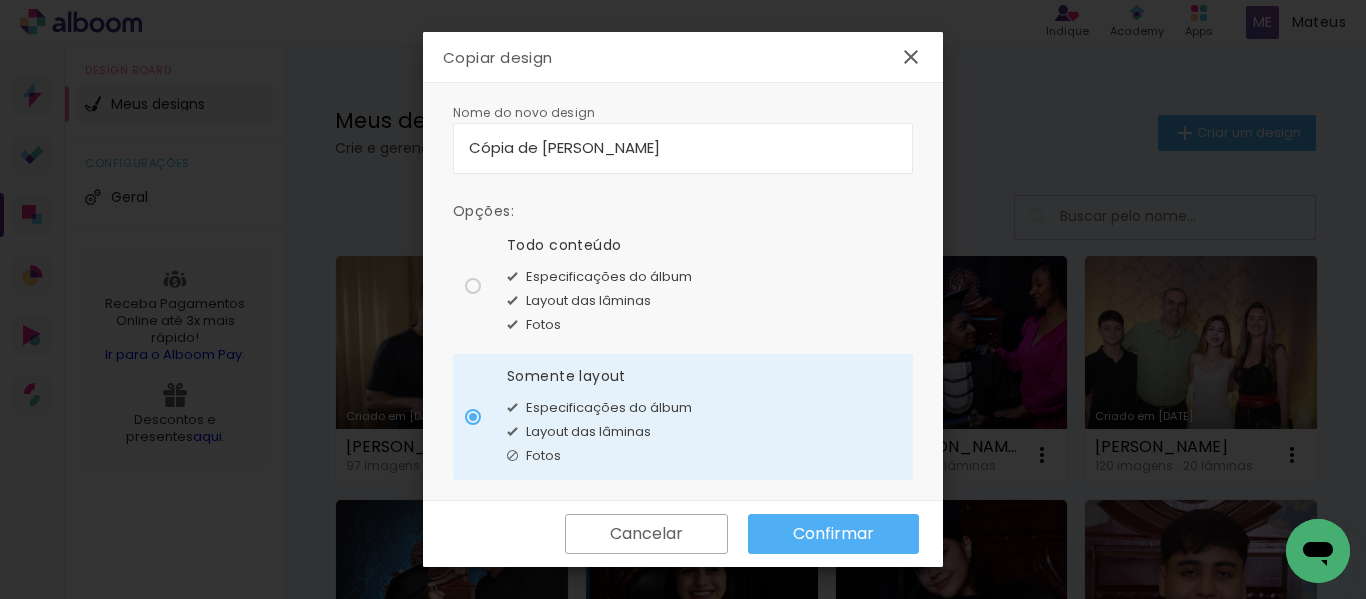 drag, startPoint x: 790, startPoint y: 144, endPoint x: 453, endPoint y: 146, distance: 337.00592 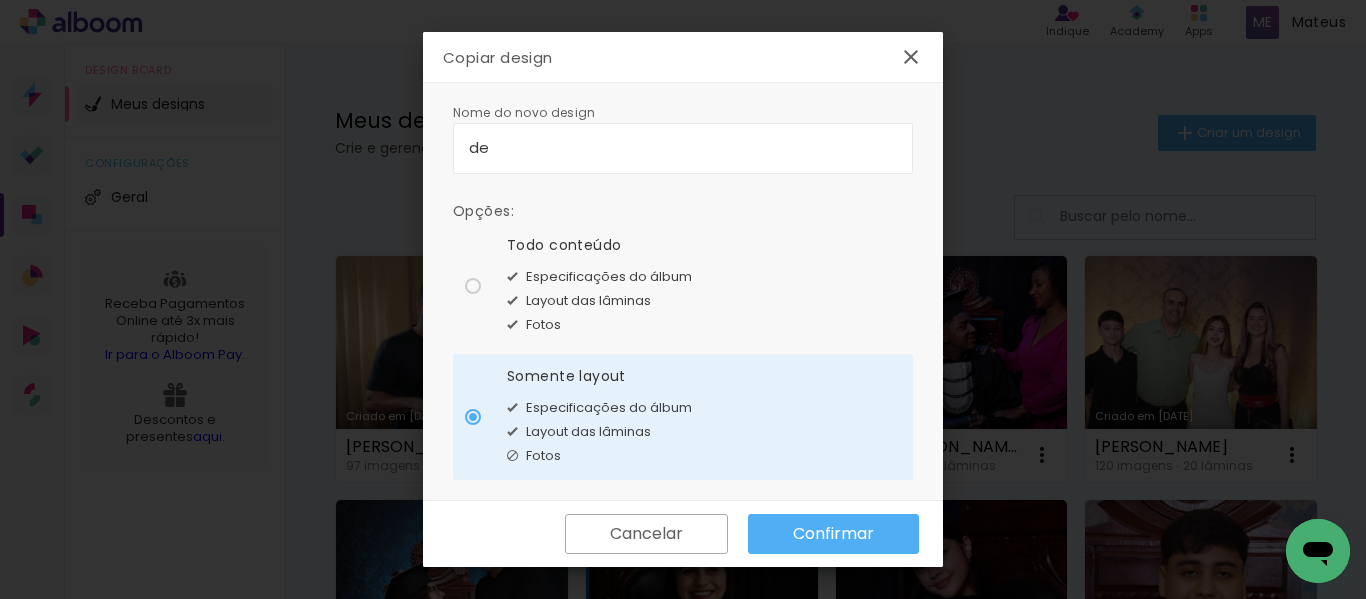type on "d" 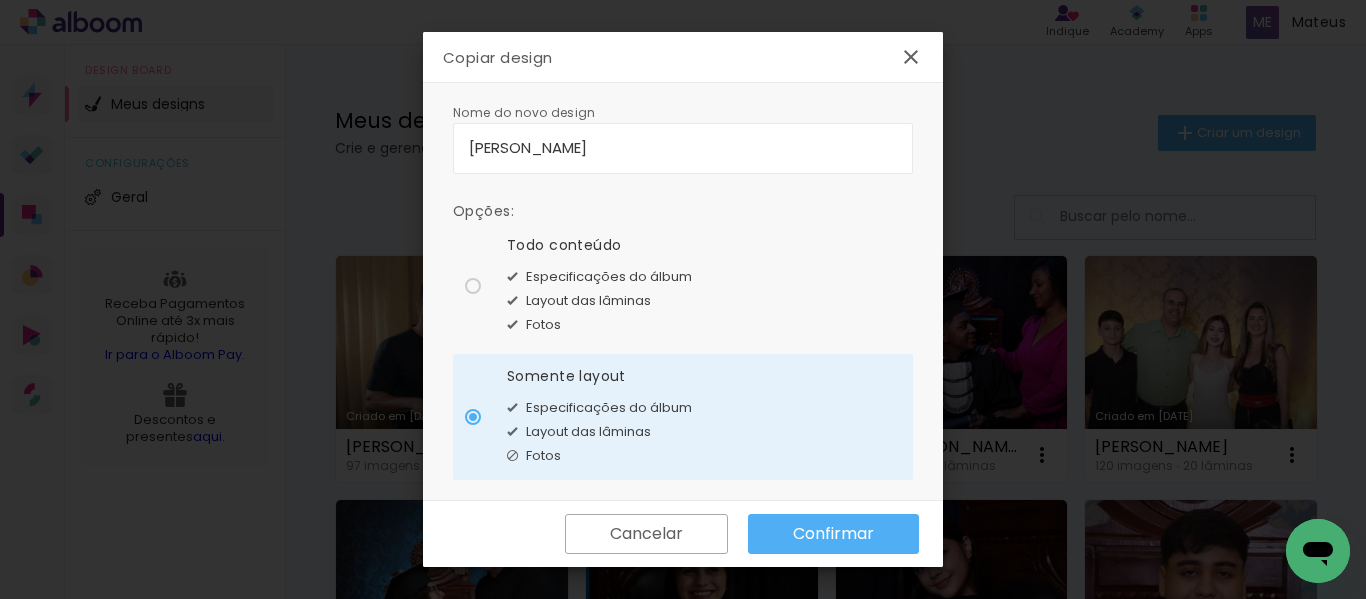 type on "DEBORA LARISSA" 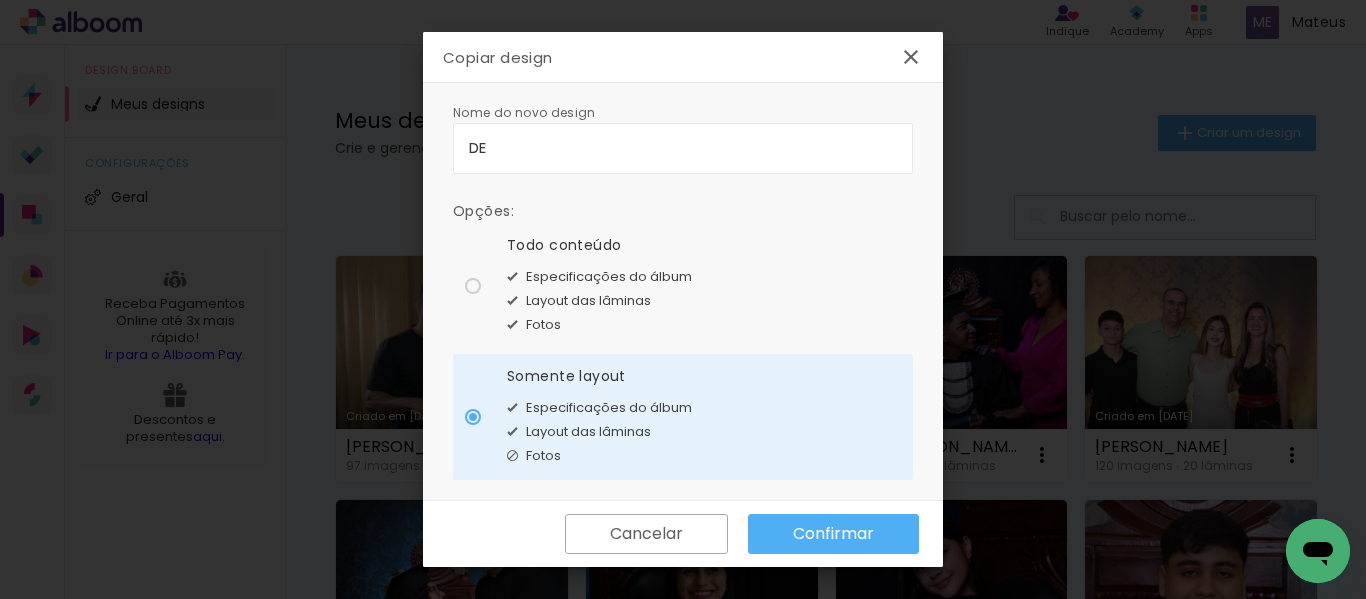 type on "D" 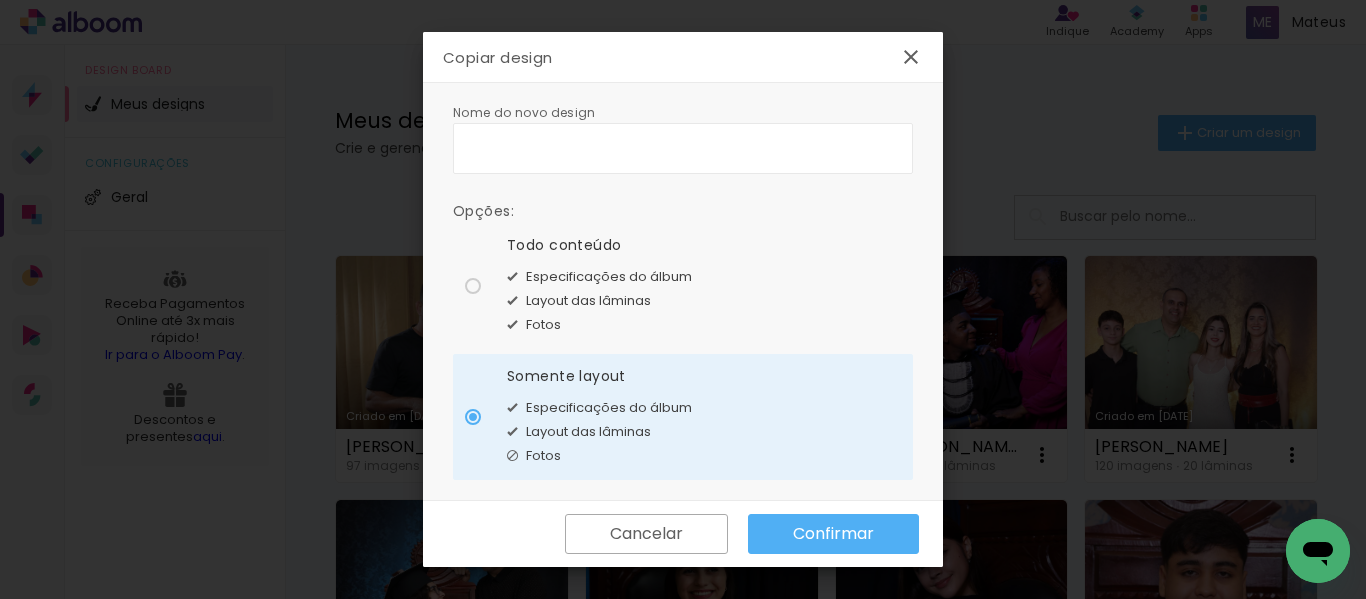 paste on "[PERSON_NAME]" 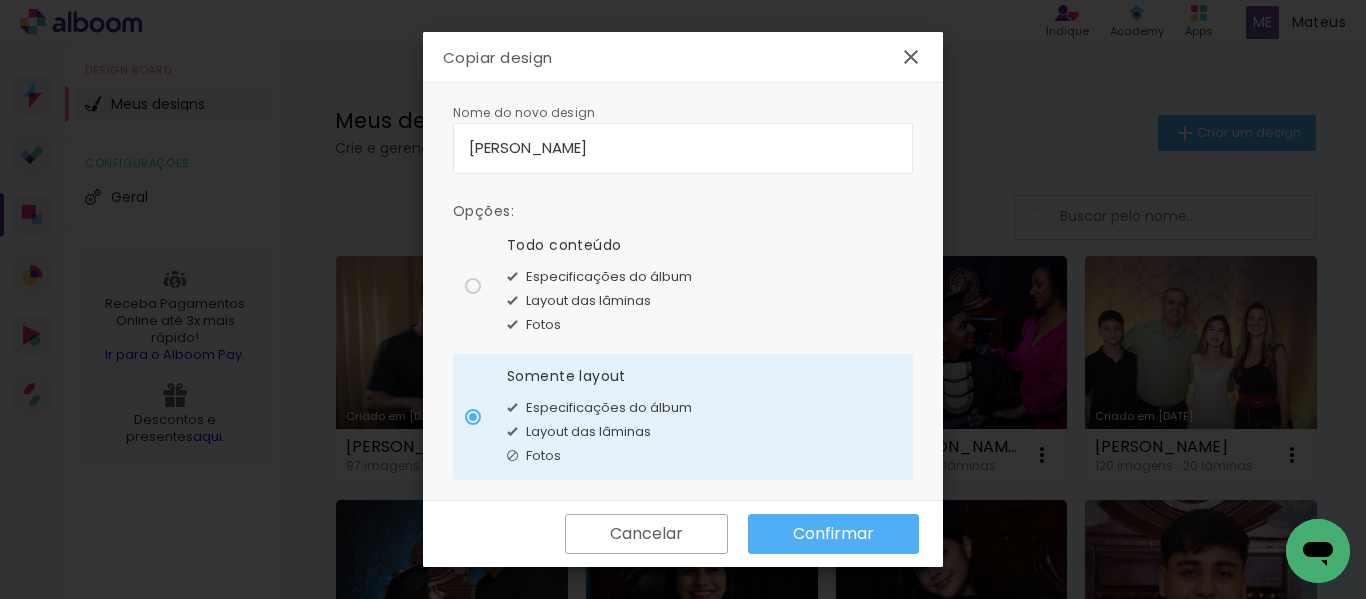 type on "[PERSON_NAME]" 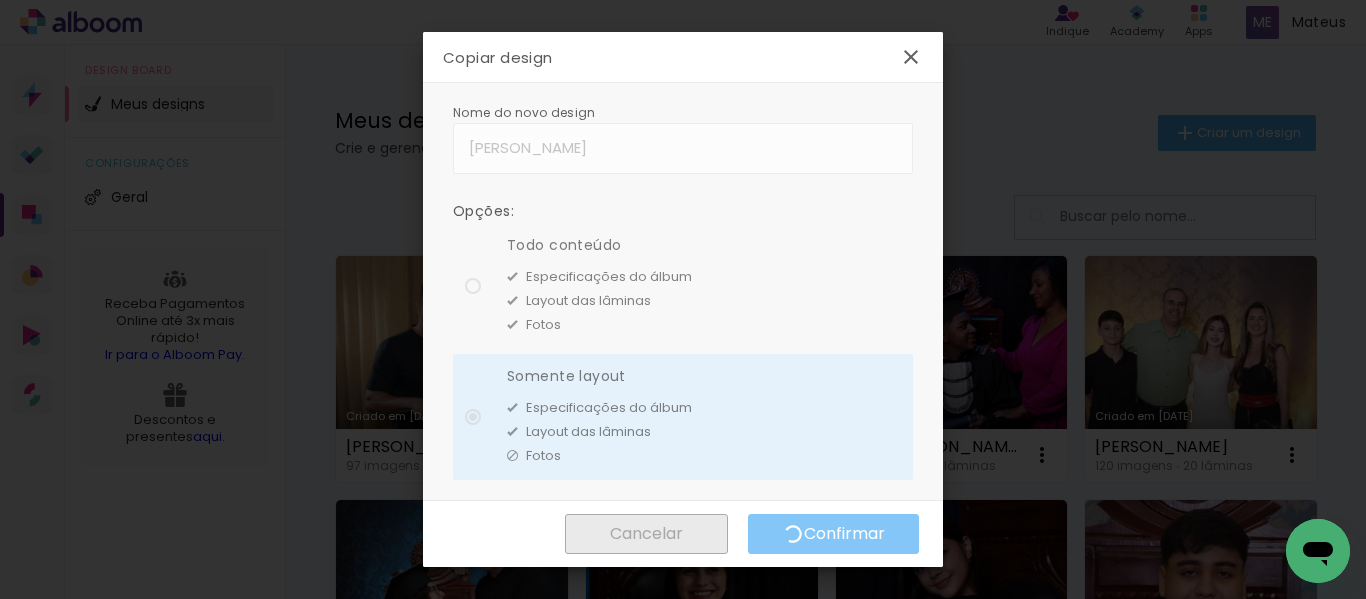 click on "Cancelar Confirmar Cancelar Confirmar" at bounding box center (683, 534) 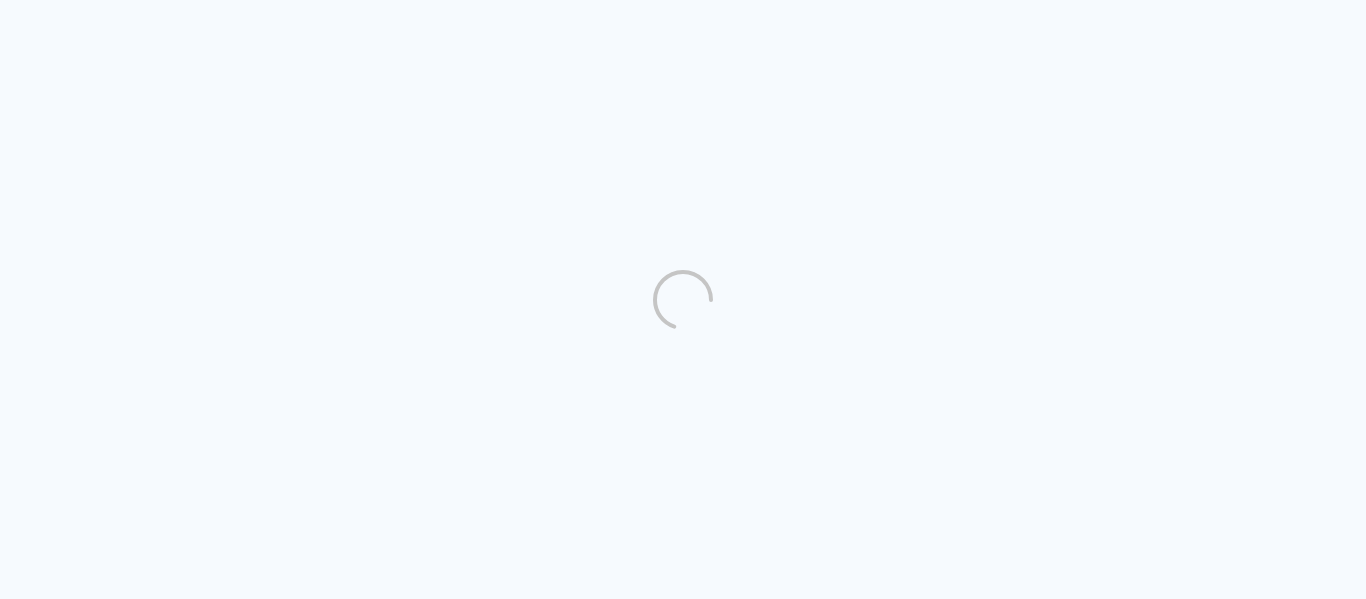 scroll, scrollTop: 0, scrollLeft: 0, axis: both 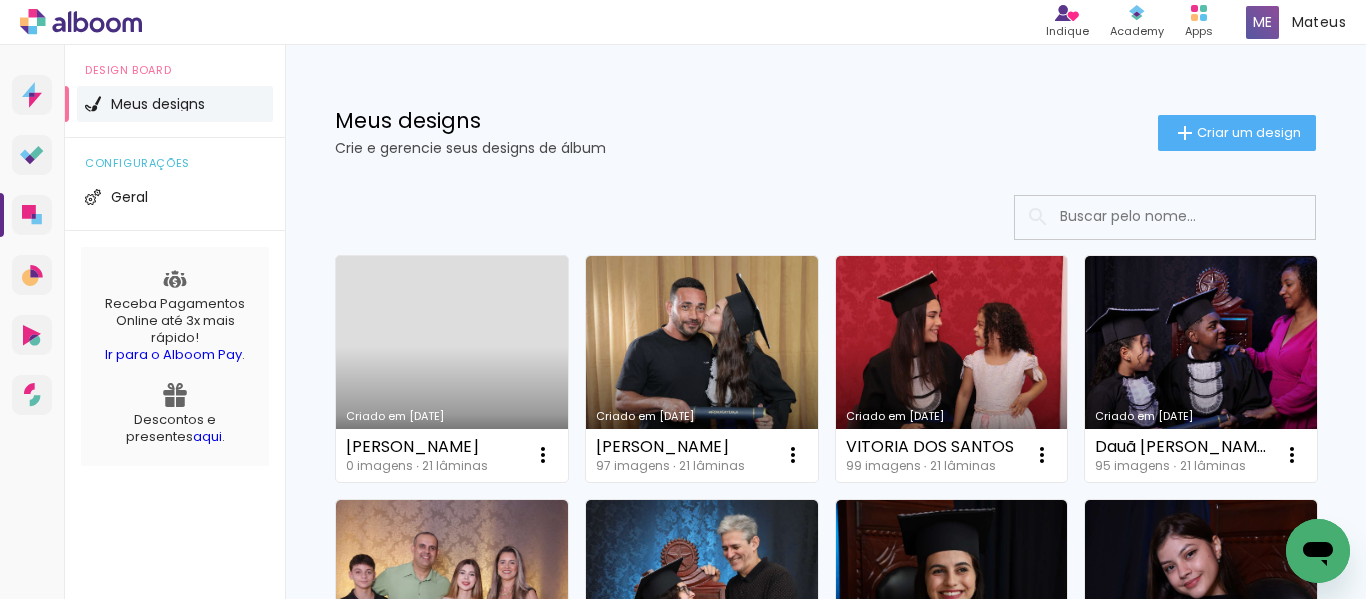 click on "Criado em [DATE]" at bounding box center (452, 369) 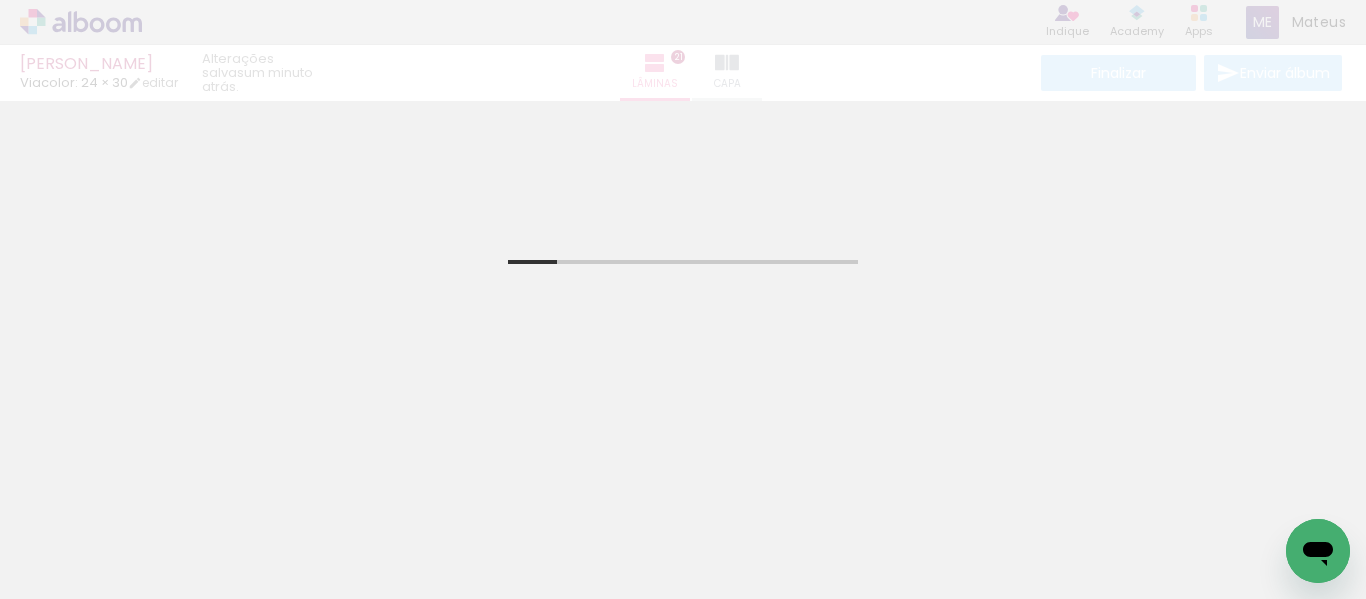 click at bounding box center (20, 536) 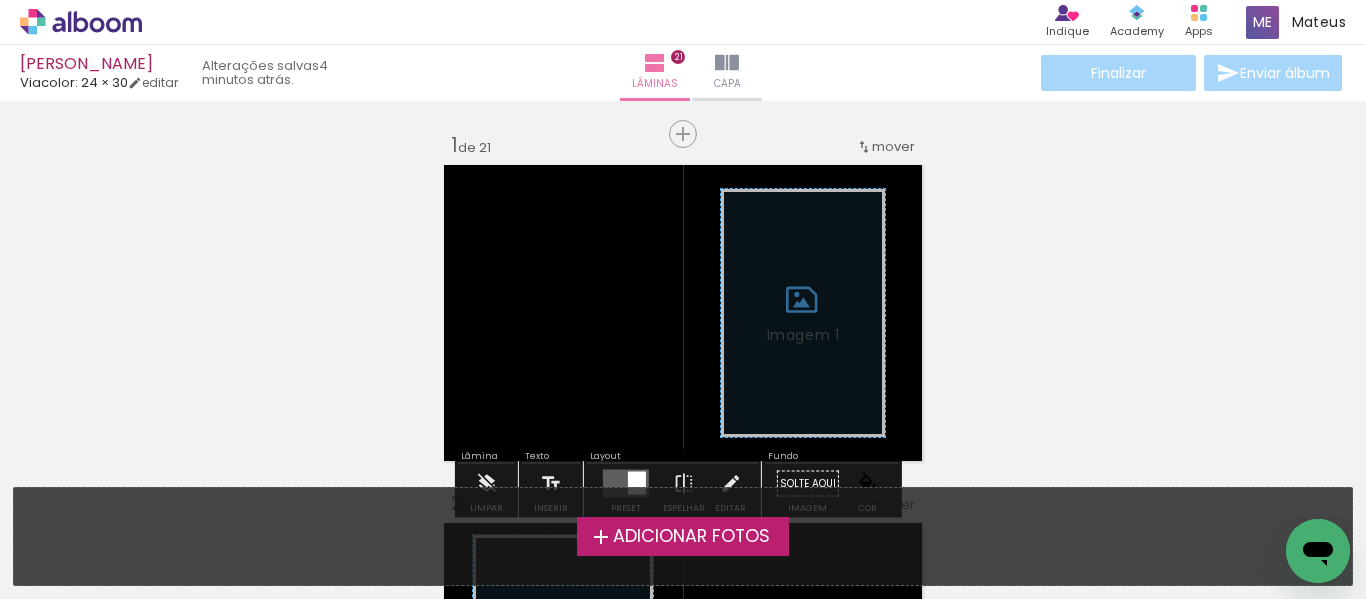 click on "Adicionar Fotos" at bounding box center [691, 537] 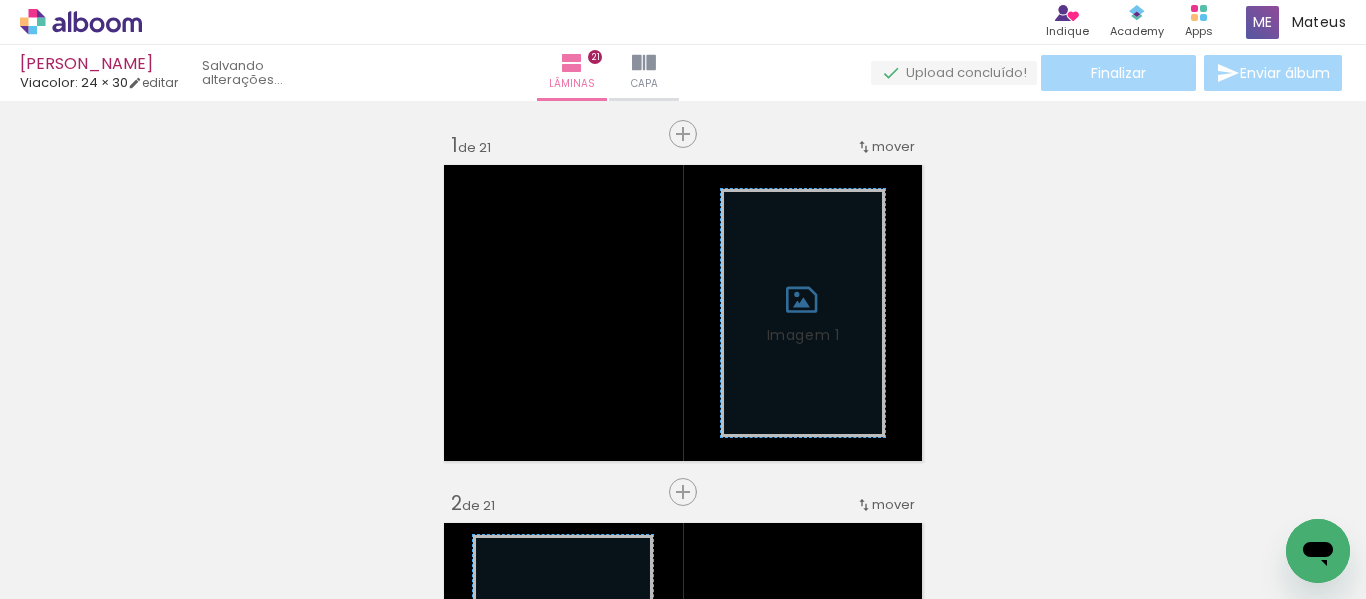 scroll, scrollTop: 26, scrollLeft: 0, axis: vertical 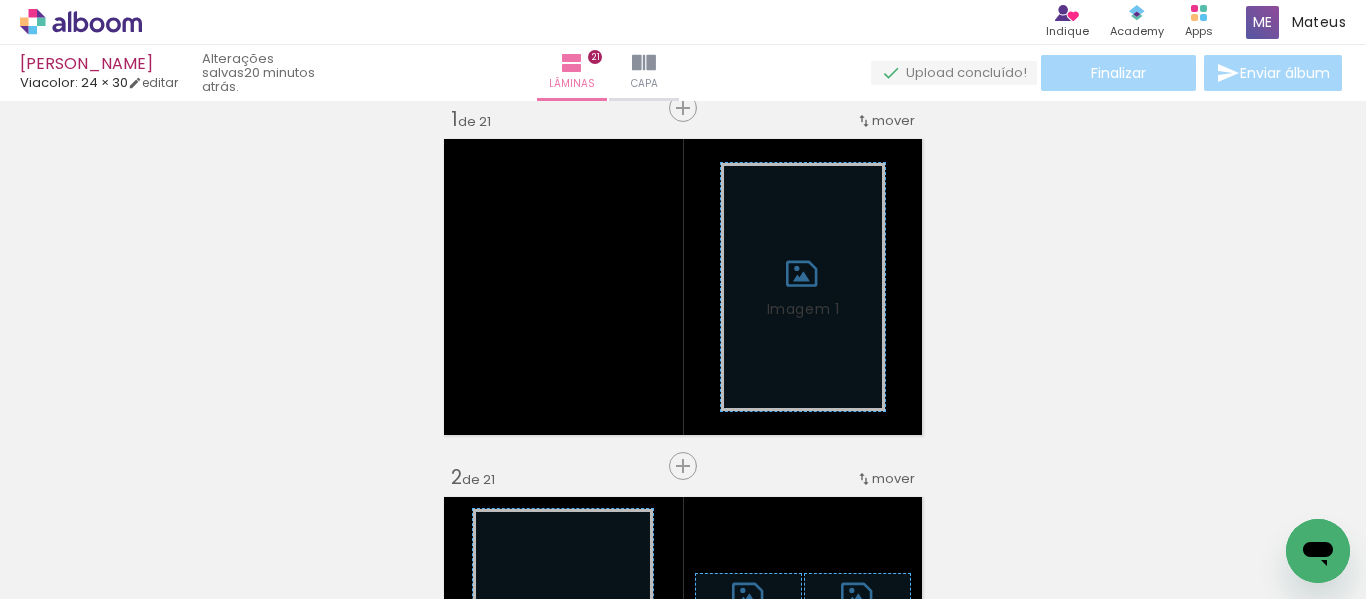 drag, startPoint x: 769, startPoint y: 538, endPoint x: 796, endPoint y: 312, distance: 227.60712 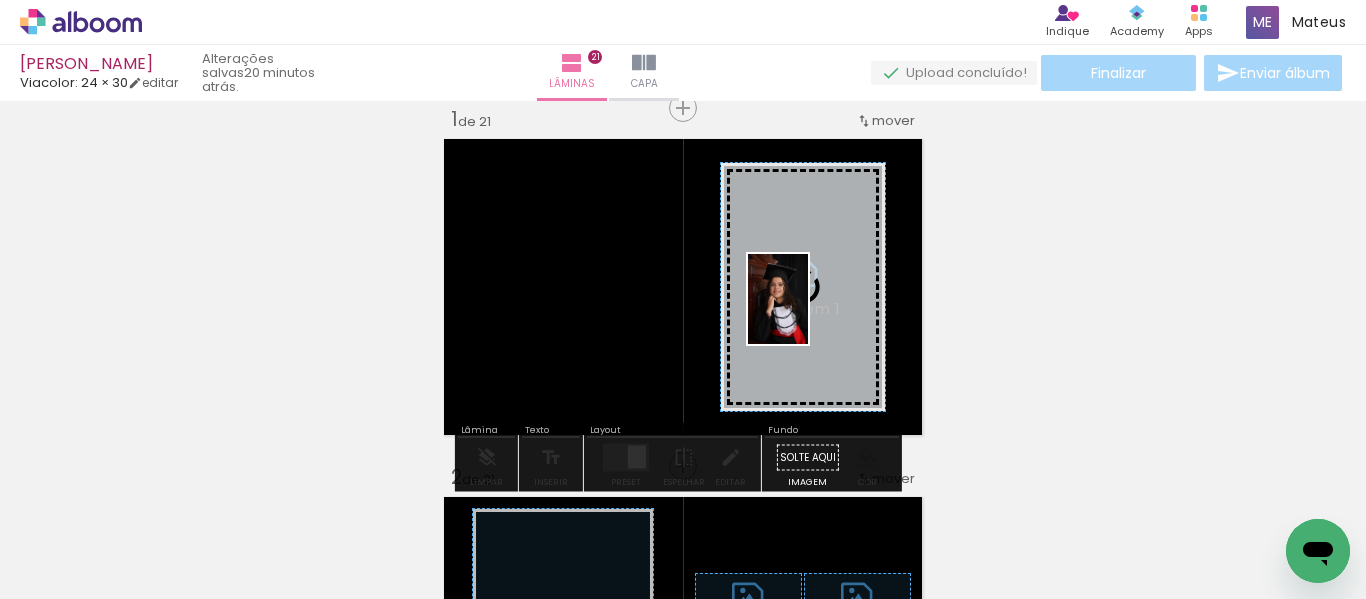 drag, startPoint x: 772, startPoint y: 519, endPoint x: 808, endPoint y: 314, distance: 208.13698 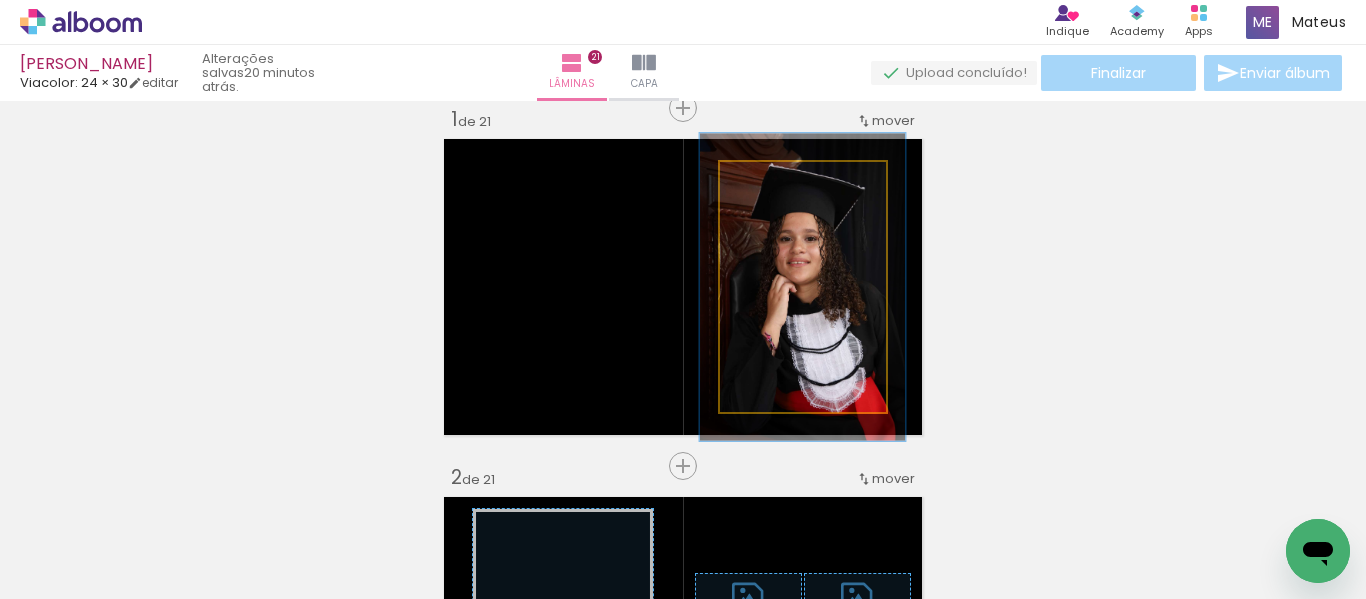 drag, startPoint x: 761, startPoint y: 184, endPoint x: 777, endPoint y: 184, distance: 16 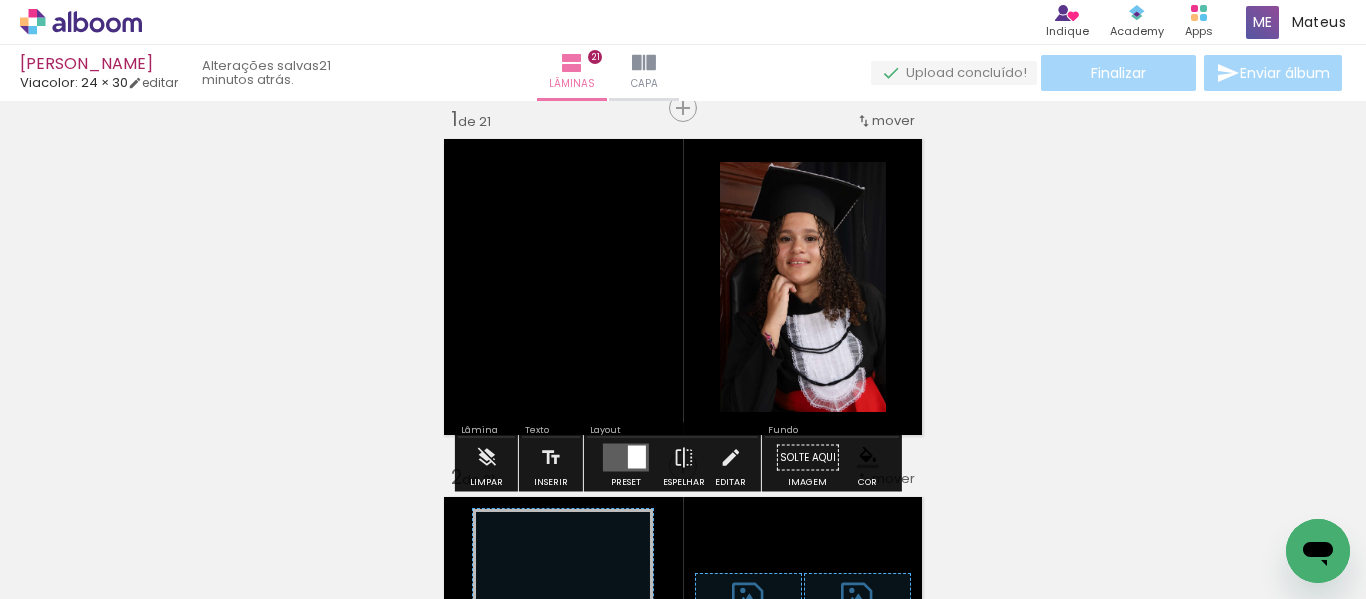 click at bounding box center (784, 214) 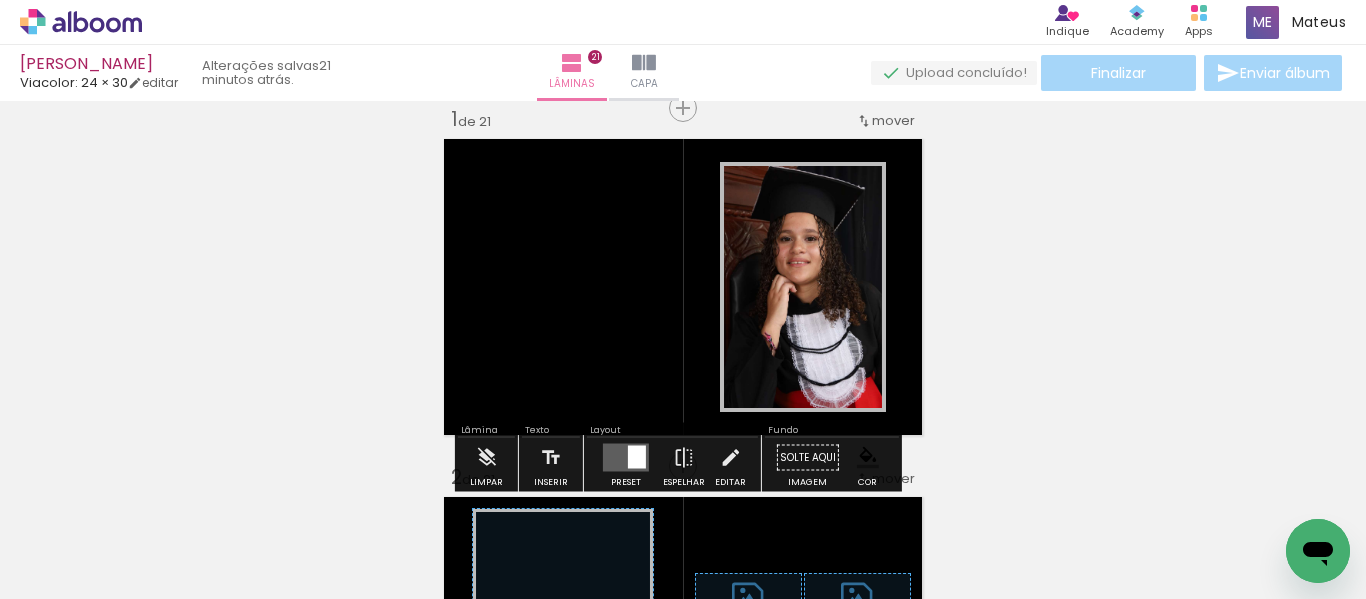 click at bounding box center [786, 341] 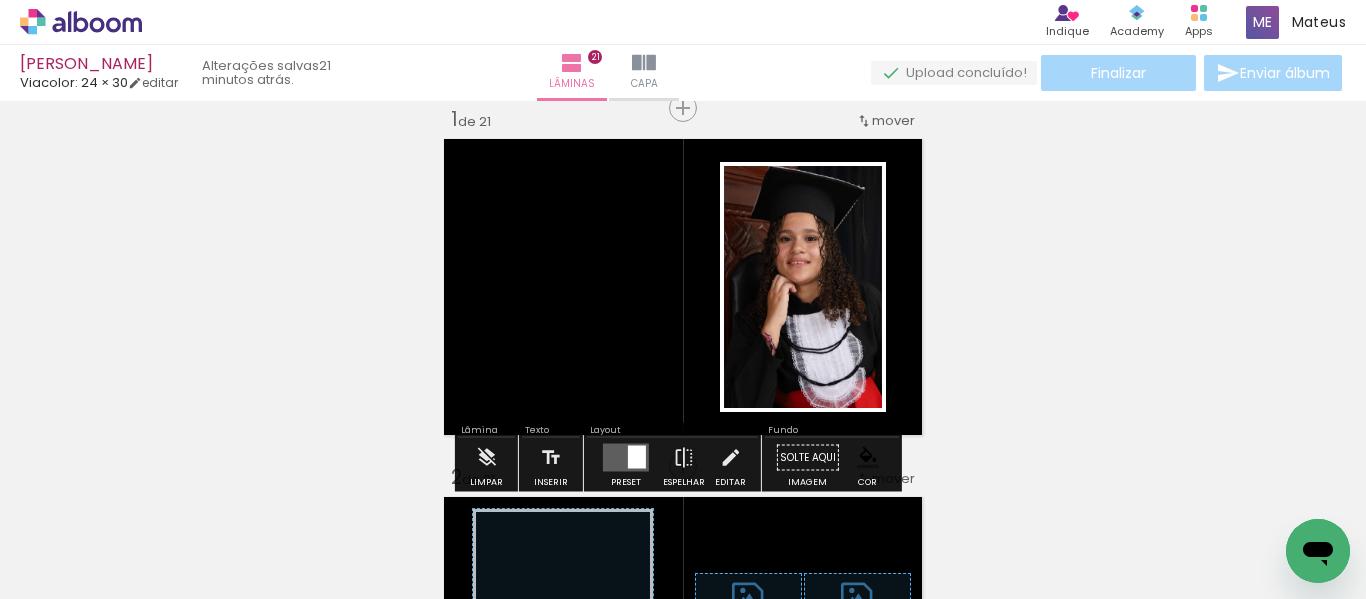 click 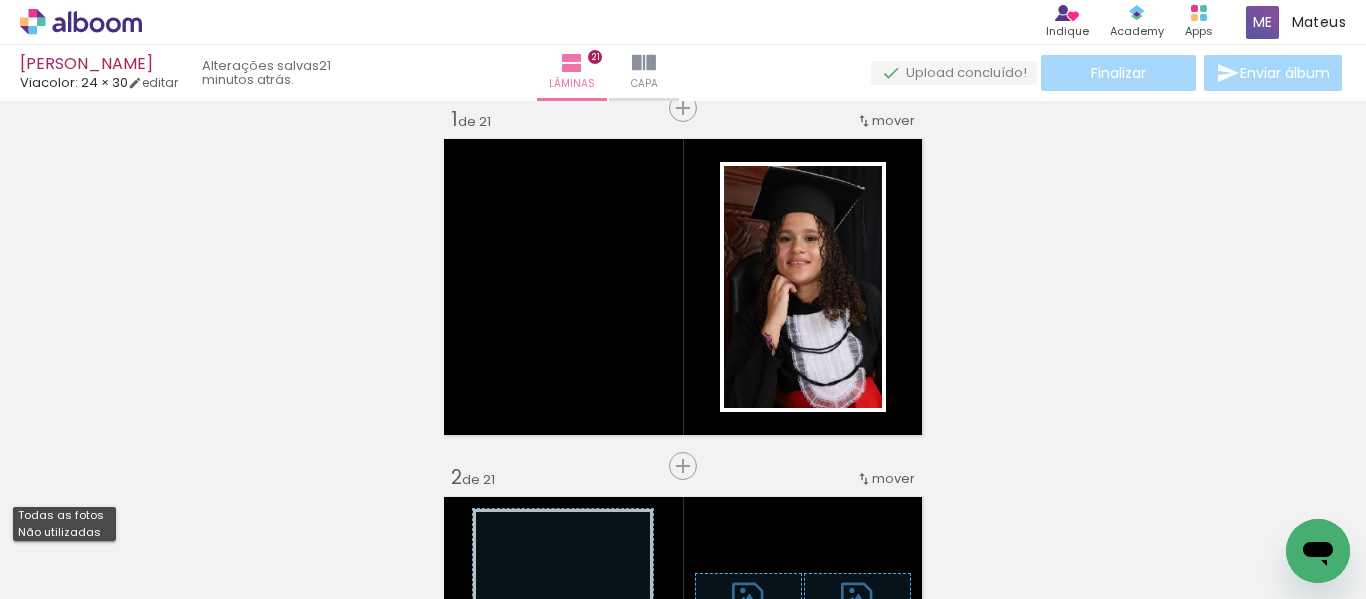click on "Não utilizadas" at bounding box center [0, 0] 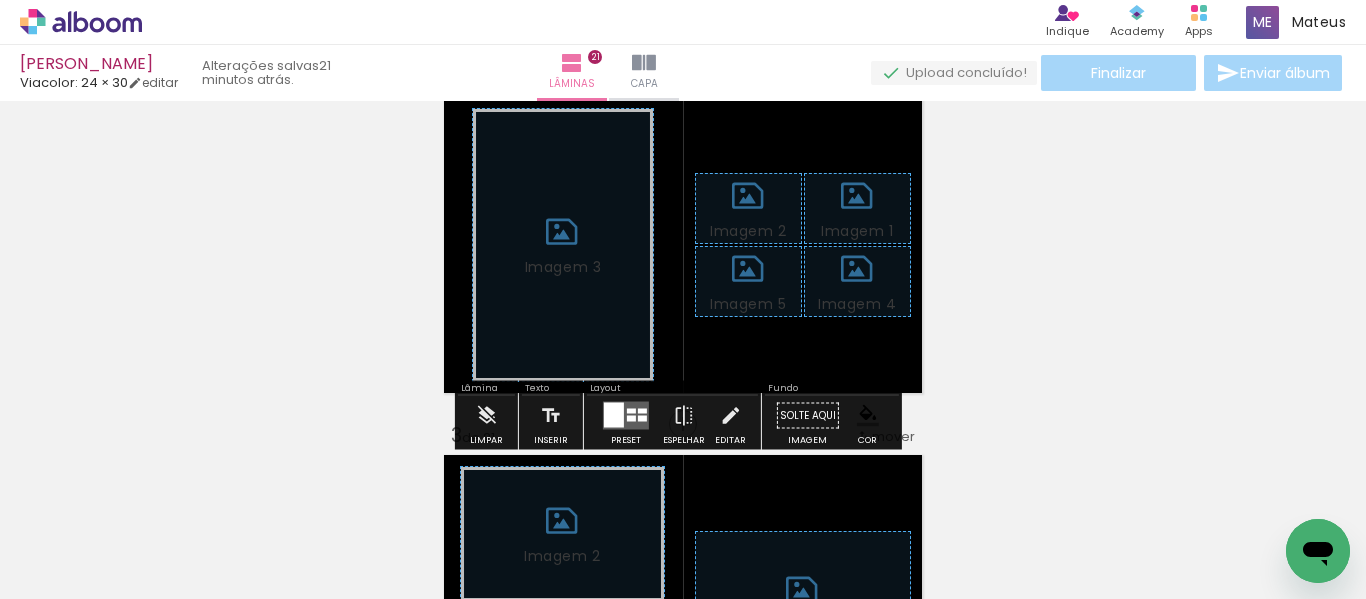 scroll, scrollTop: 526, scrollLeft: 0, axis: vertical 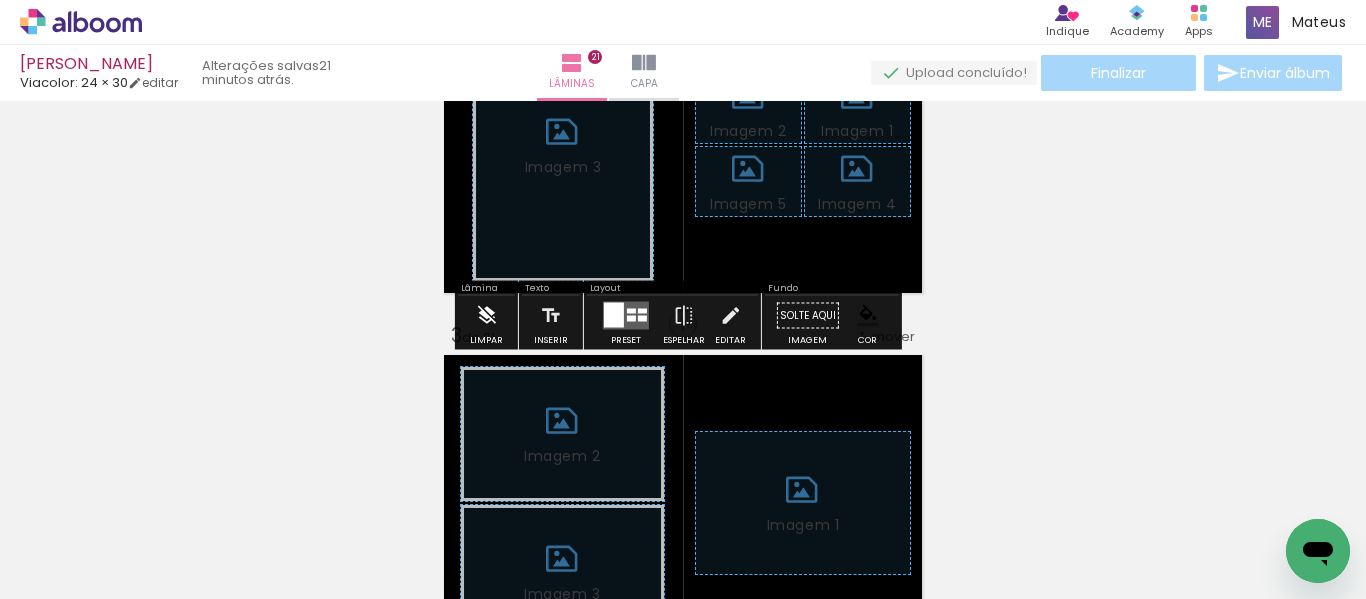 click at bounding box center [486, 316] 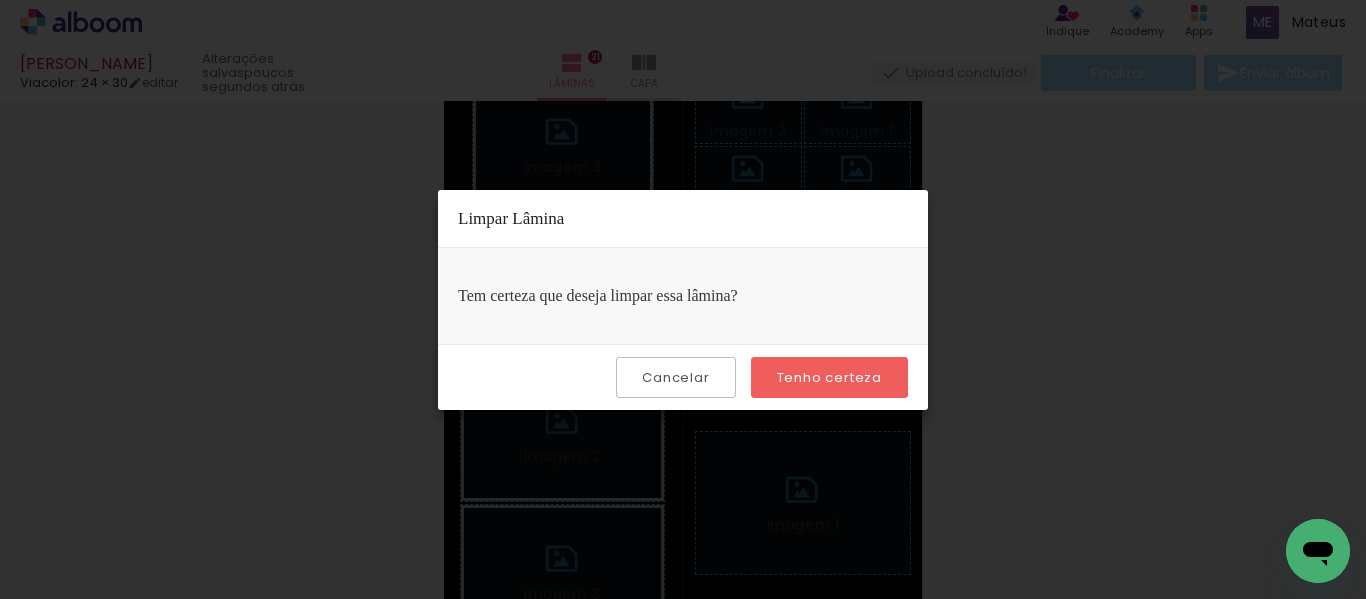 click on "Tenho certeza" at bounding box center [0, 0] 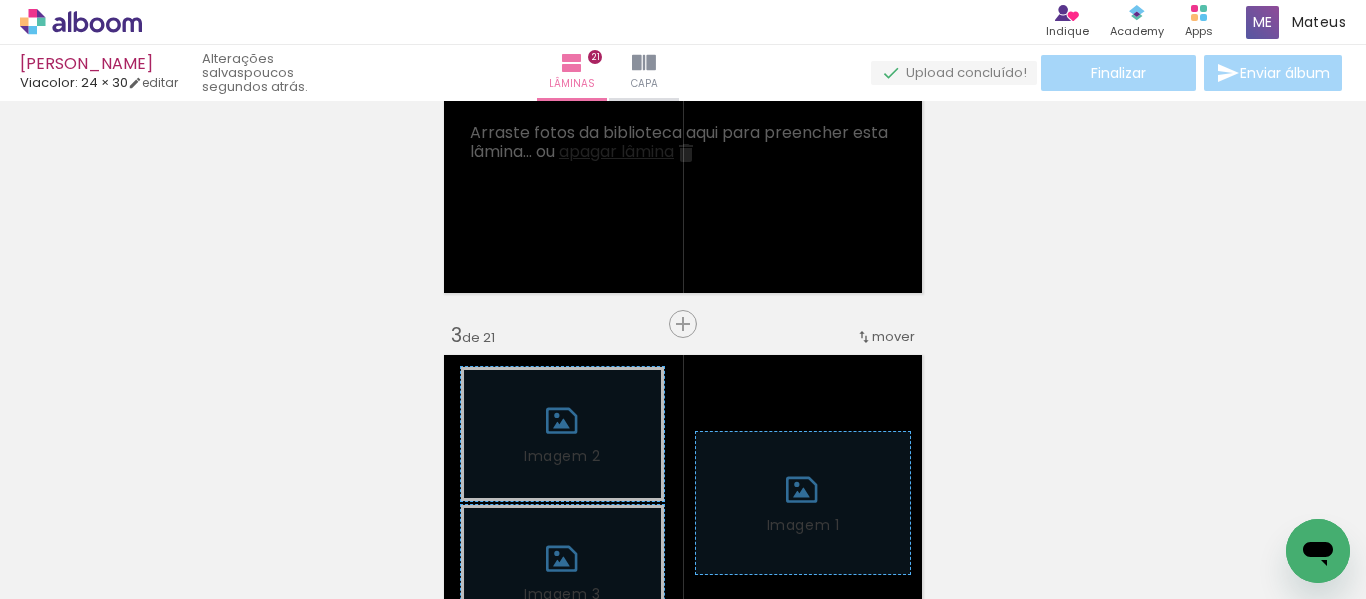 scroll, scrollTop: 426, scrollLeft: 0, axis: vertical 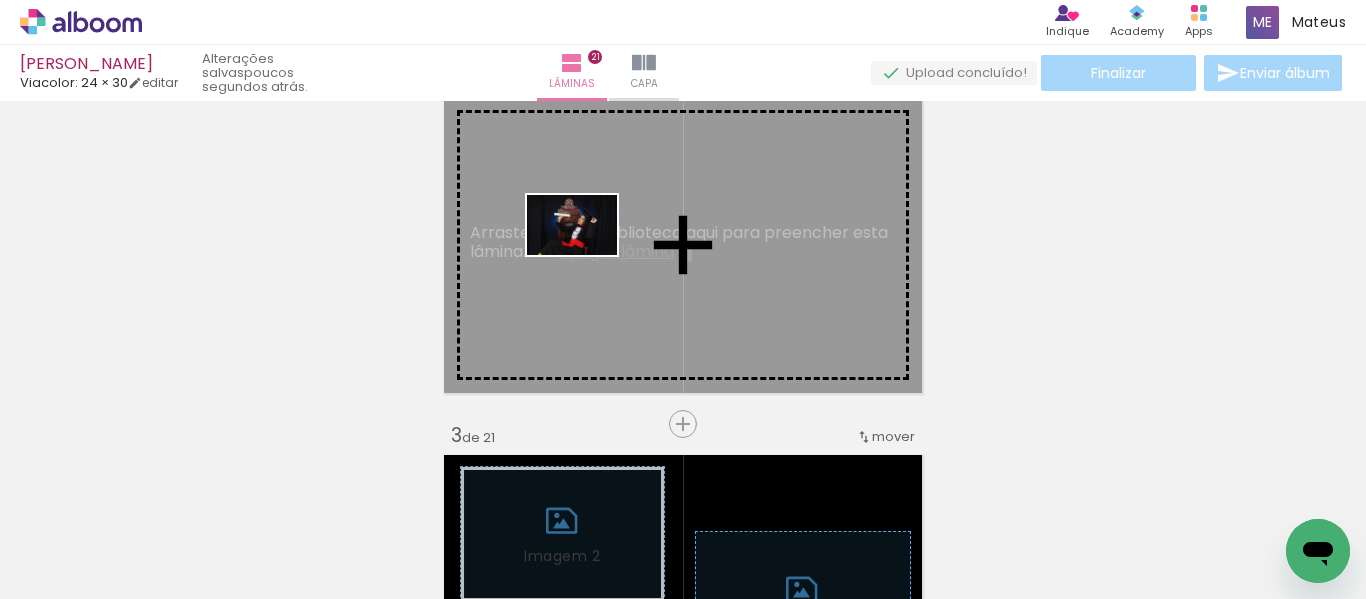 drag, startPoint x: 1263, startPoint y: 528, endPoint x: 587, endPoint y: 255, distance: 729.0439 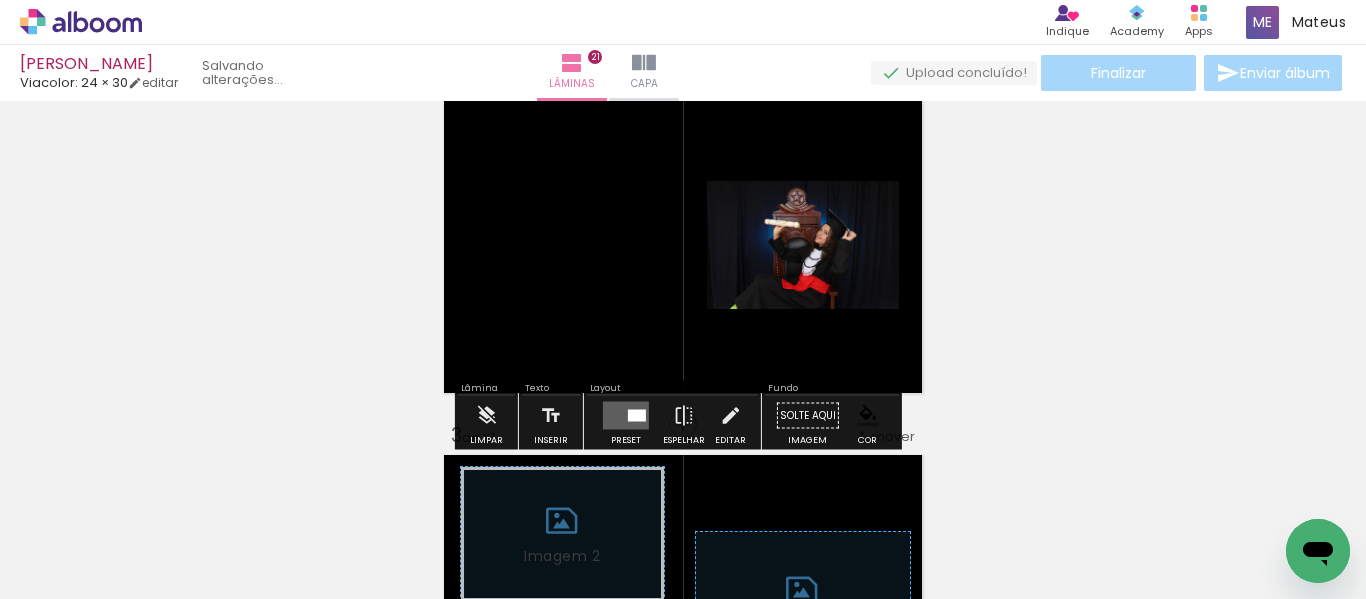 scroll, scrollTop: 0, scrollLeft: 372, axis: horizontal 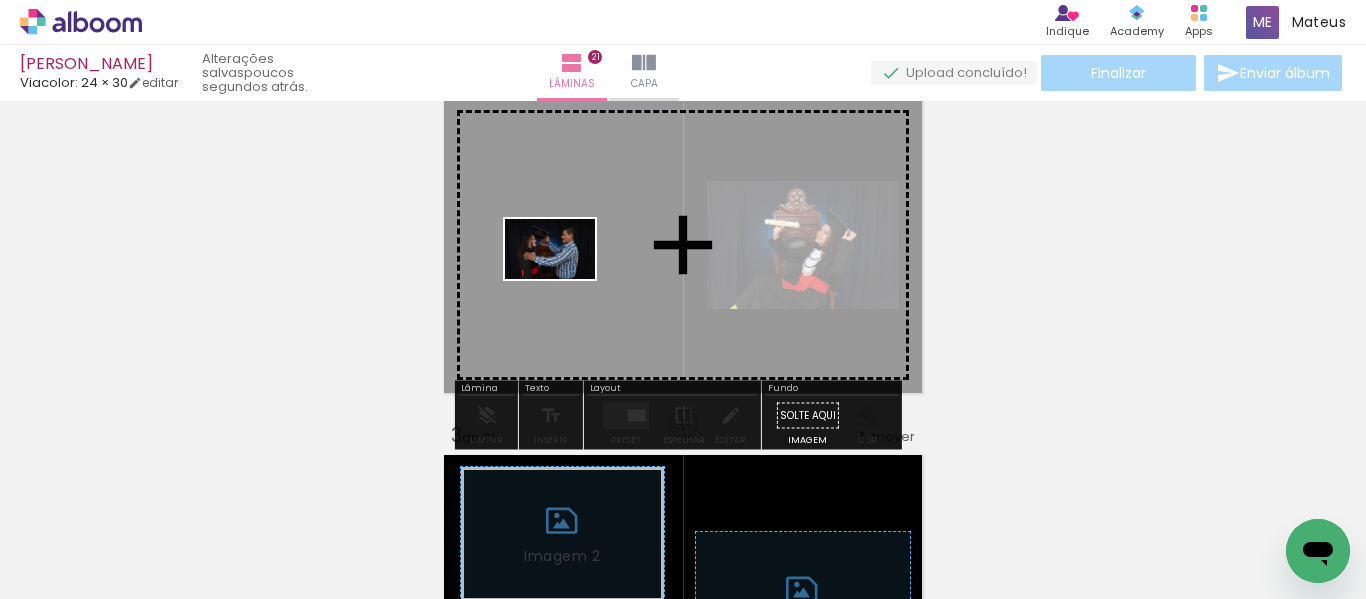 drag, startPoint x: 212, startPoint y: 529, endPoint x: 565, endPoint y: 279, distance: 432.56097 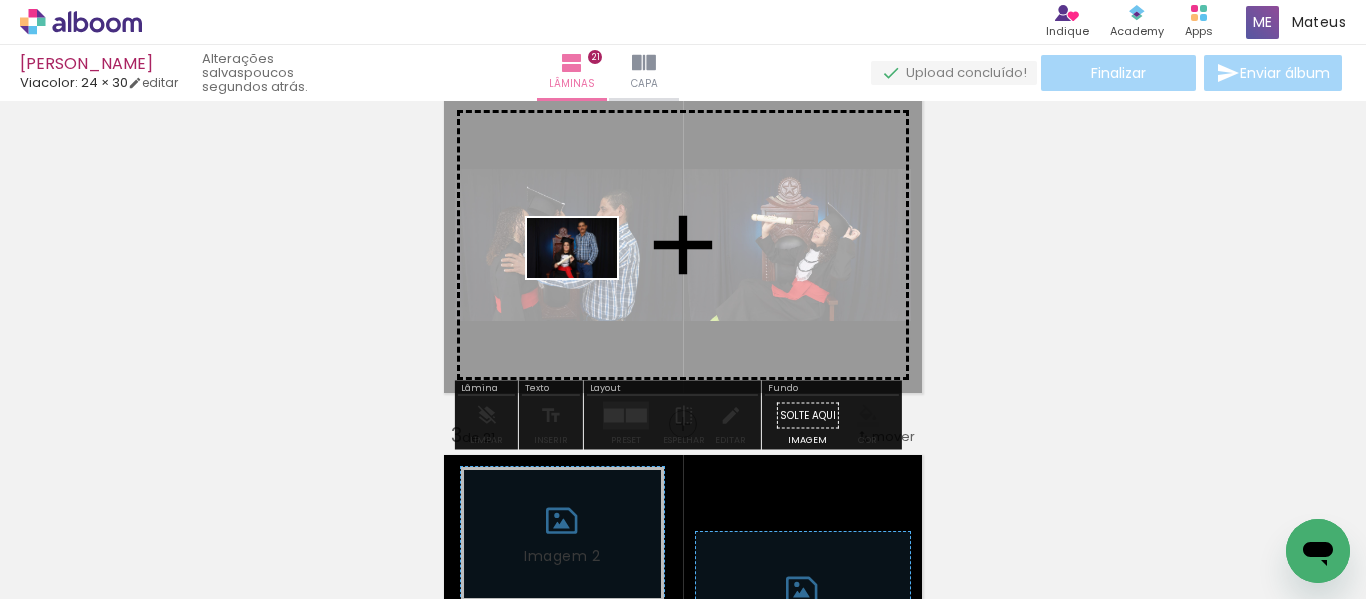 drag, startPoint x: 547, startPoint y: 541, endPoint x: 587, endPoint y: 278, distance: 266.02444 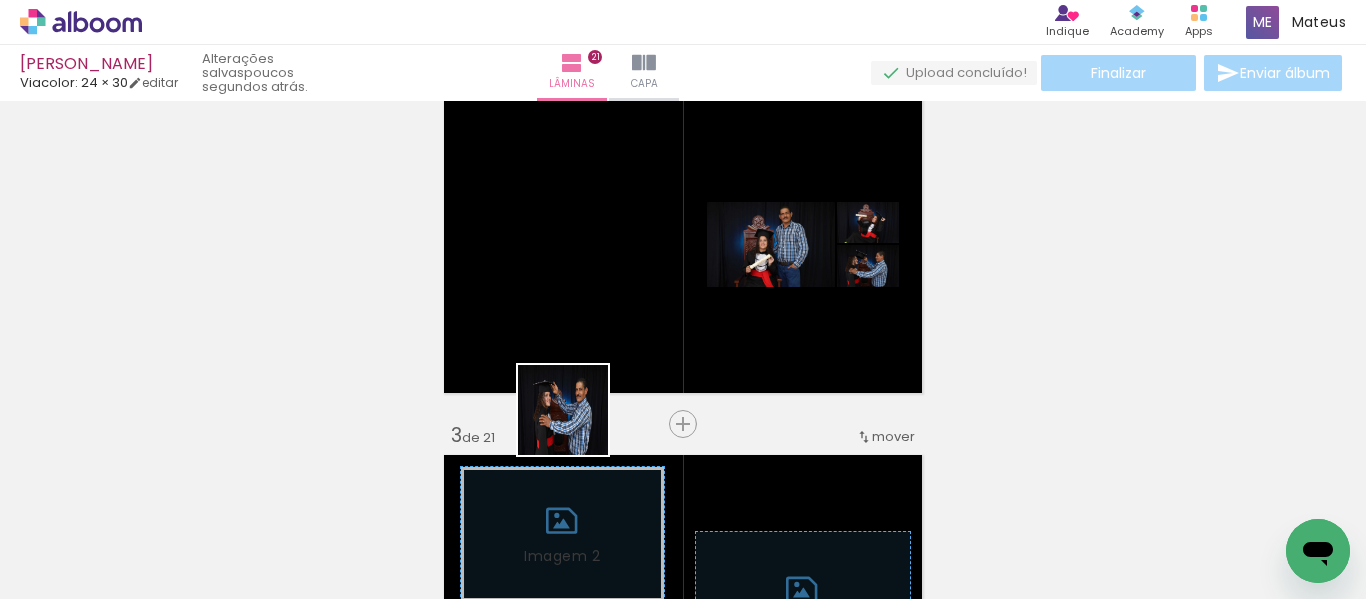 drag, startPoint x: 569, startPoint y: 516, endPoint x: 595, endPoint y: 304, distance: 213.5884 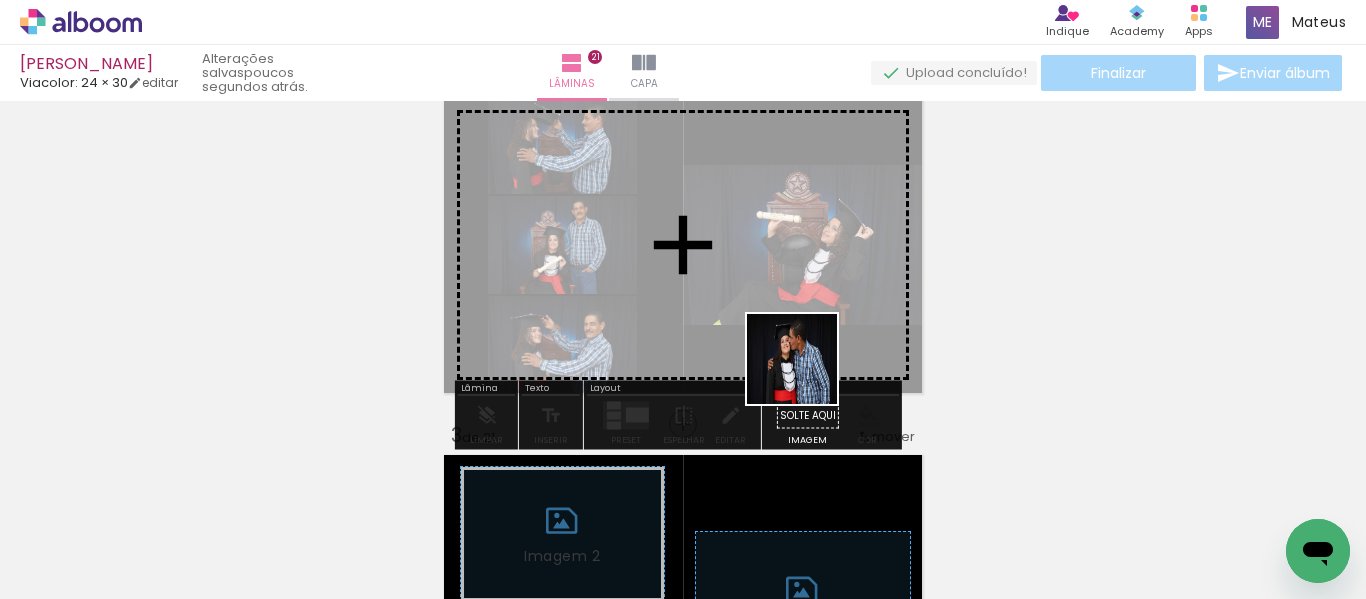 drag, startPoint x: 872, startPoint y: 535, endPoint x: 765, endPoint y: 285, distance: 271.93567 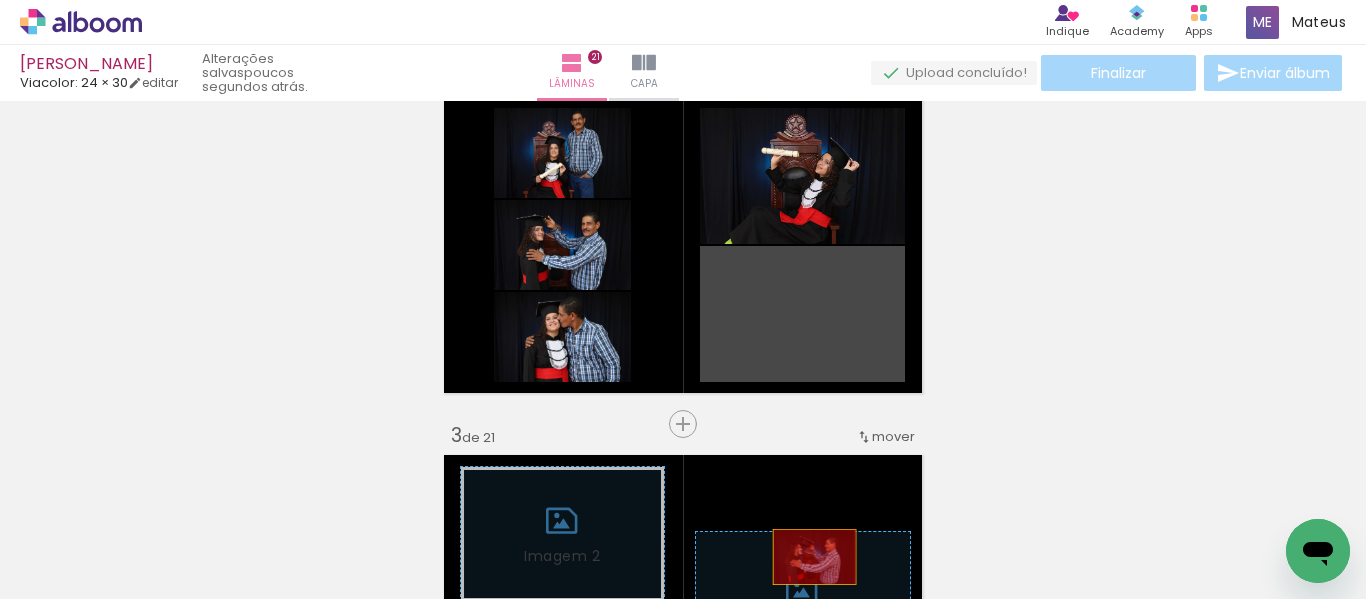 drag, startPoint x: 811, startPoint y: 339, endPoint x: 807, endPoint y: 557, distance: 218.0367 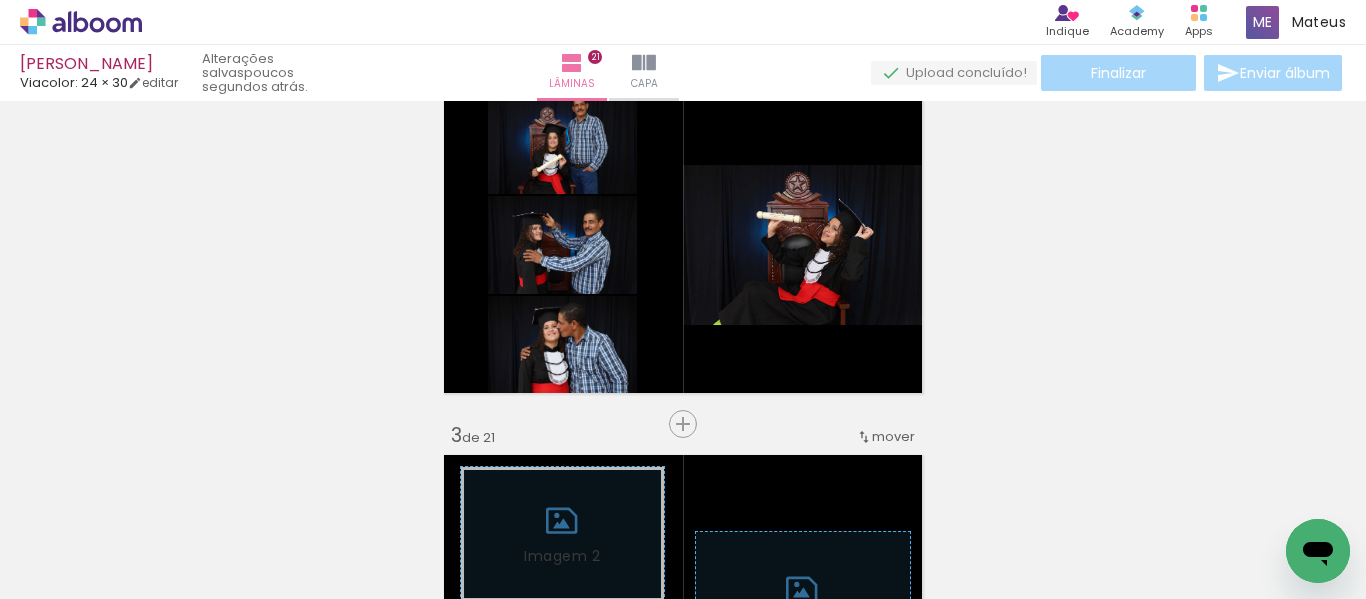 click on "Inserir lâmina Imagem 1 1  de 21  Inserir lâmina 2  de 21  Inserir lâmina Imagem 1 Imagem 2 Imagem 3 3  de 21  Inserir lâmina Imagem 1 Imagem 2 Imagem 3 4  de 21  Inserir lâmina Imagem 1 Imagem 2 Imagem 3 Imagem 4 Imagem 5 5  de 21  Inserir lâmina Imagem 1 Imagem 2 Imagem 3 Imagem 4 Imagem 5 Imagem 6 Imagem 7 Imagem 8 6  de 21  Inserir lâmina Imagem 1 Imagem 2 Imagem 3 Imagem 4 Imagem 5 7  de 21  Inserir lâmina Imagem 1 Imagem 2 Imagem 3 Imagem 4 Imagem 5 8  de 21  Inserir lâmina Imagem 1 Imagem 2 Imagem 3 Imagem 4 9  de 21  Inserir lâmina Imagem 1 Imagem 2 Imagem 3 Imagem 4 Imagem 5 10  de 21  Inserir lâmina Imagem 1 Imagem 2 Imagem 3 Imagem 4 Imagem 5 11  de 21  Inserir lâmina Imagem 1 Imagem 2 Imagem 3 Imagem 4 Imagem 5 Imagem 6 12  de 21  Inserir lâmina Imagem 1 Imagem 2 Imagem 3 Imagem 4 Imagem 5 Imagem 6 Imagem 7 13  de 21  Inserir lâmina Imagem 1 Imagem 2 Imagem 3 Imagem 4 Imagem 5 Imagem 6 Imagem 7 14  de 21  Inserir lâmina Imagem 1 Imagem 2 Imagem 3 Imagem 4 Imagem 5 15" at bounding box center (683, 3620) 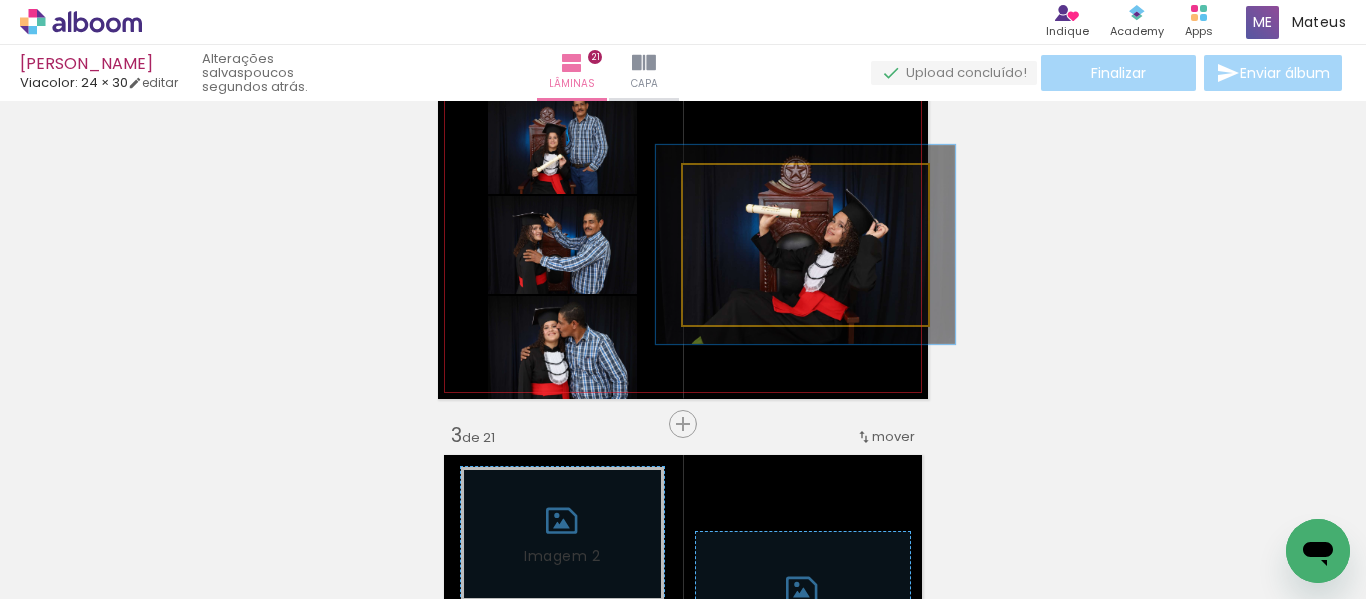 drag, startPoint x: 725, startPoint y: 183, endPoint x: 754, endPoint y: 211, distance: 40.311287 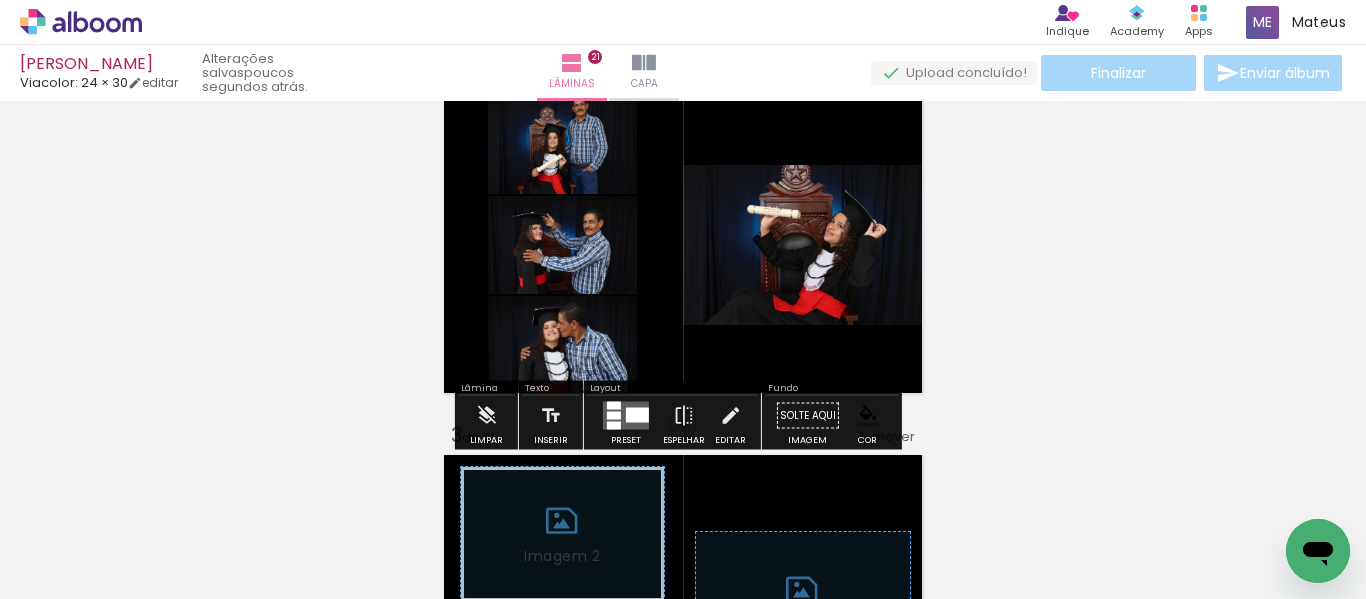 click on "Inserir lâmina Imagem 1 1  de 21  Inserir lâmina 2  de 21  Inserir lâmina Imagem 1 Imagem 2 Imagem 3 3  de 21  Inserir lâmina Imagem 1 Imagem 2 Imagem 3 4  de 21  Inserir lâmina Imagem 1 Imagem 2 Imagem 3 Imagem 4 Imagem 5 5  de 21  Inserir lâmina Imagem 1 Imagem 2 Imagem 3 Imagem 4 Imagem 5 Imagem 6 Imagem 7 Imagem 8 6  de 21  Inserir lâmina Imagem 1 Imagem 2 Imagem 3 Imagem 4 Imagem 5 7  de 21  Inserir lâmina Imagem 1 Imagem 2 Imagem 3 Imagem 4 Imagem 5 8  de 21  Inserir lâmina Imagem 1 Imagem 2 Imagem 3 Imagem 4 9  de 21  Inserir lâmina Imagem 1 Imagem 2 Imagem 3 Imagem 4 Imagem 5 10  de 21  Inserir lâmina Imagem 1 Imagem 2 Imagem 3 Imagem 4 Imagem 5 11  de 21  Inserir lâmina Imagem 1 Imagem 2 Imagem 3 Imagem 4 Imagem 5 Imagem 6 12  de 21  Inserir lâmina Imagem 1 Imagem 2 Imagem 3 Imagem 4 Imagem 5 Imagem 6 Imagem 7 13  de 21  Inserir lâmina Imagem 1 Imagem 2 Imagem 3 Imagem 4 Imagem 5 Imagem 6 Imagem 7 14  de 21  Inserir lâmina Imagem 1 Imagem 2 Imagem 3 Imagem 4 Imagem 5 15" at bounding box center (683, 3620) 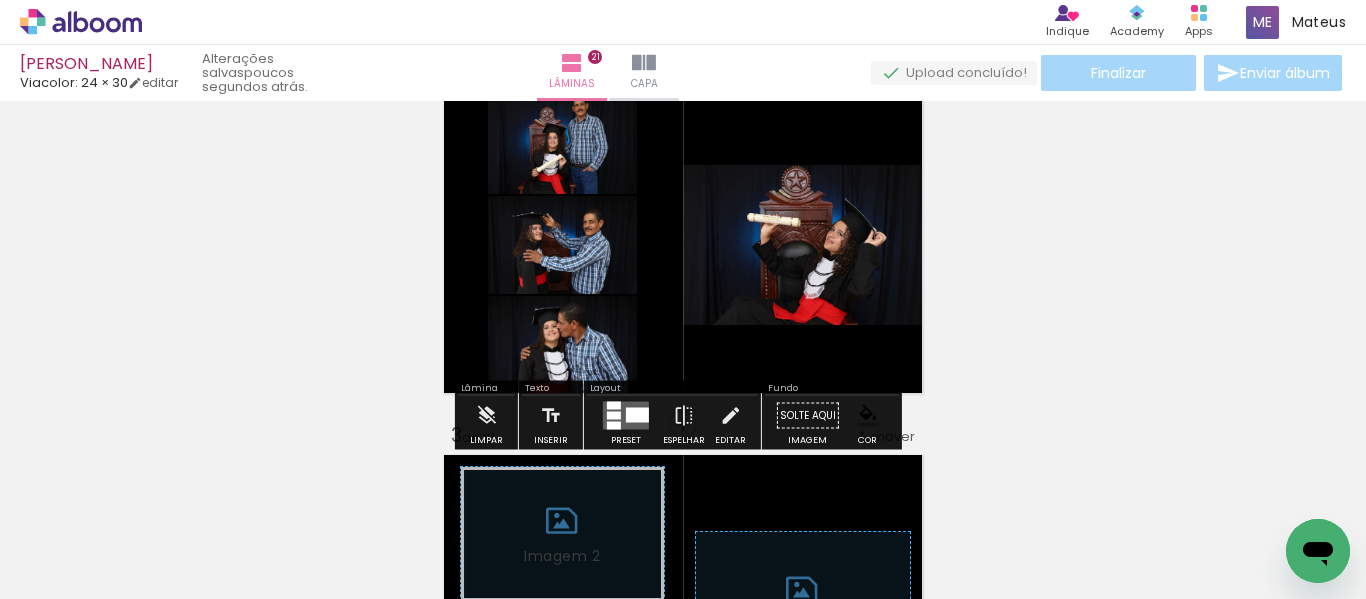 click 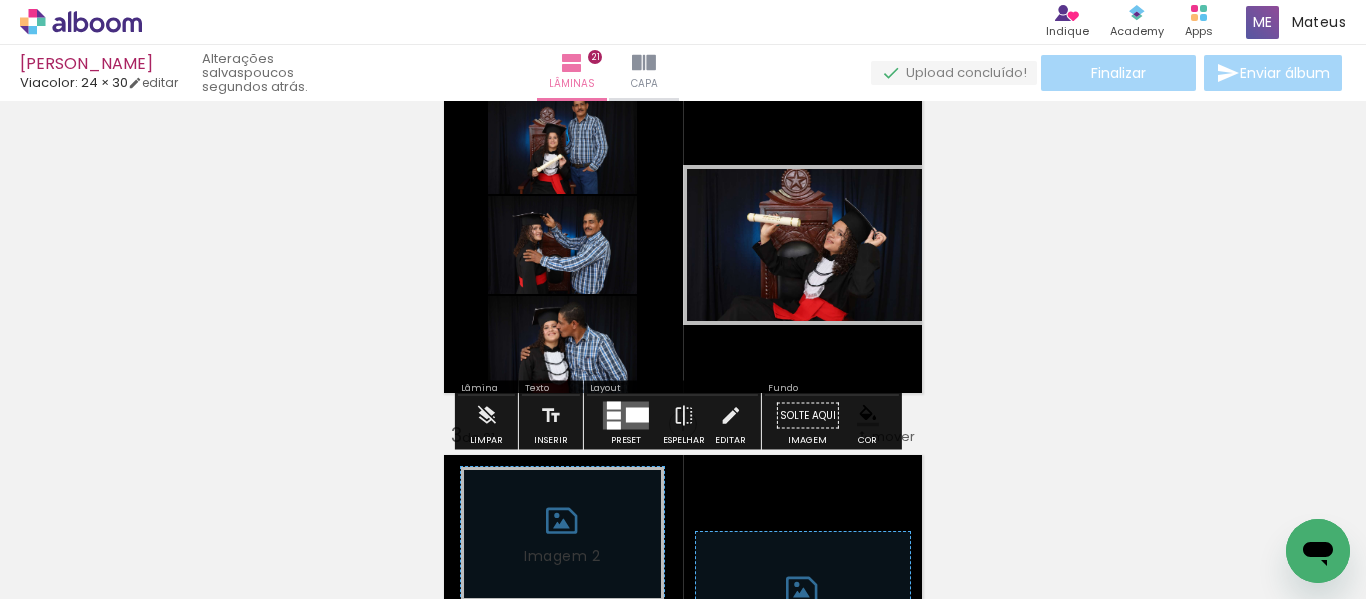 click at bounding box center (889, 313) 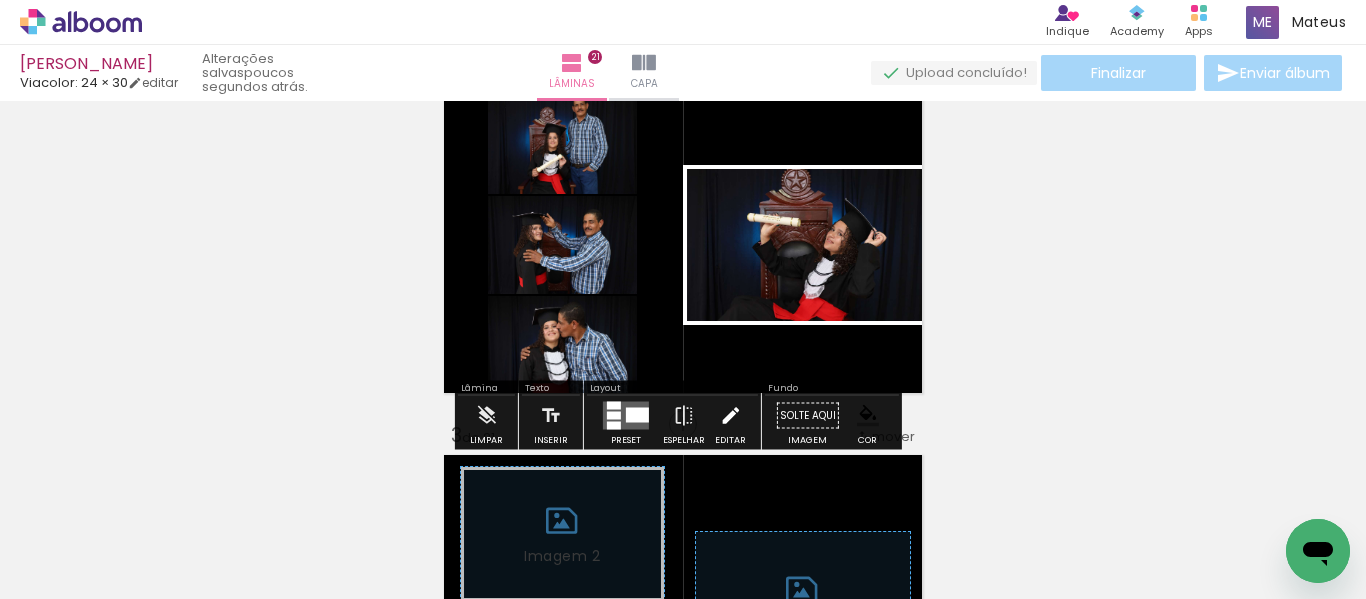 click at bounding box center [730, 416] 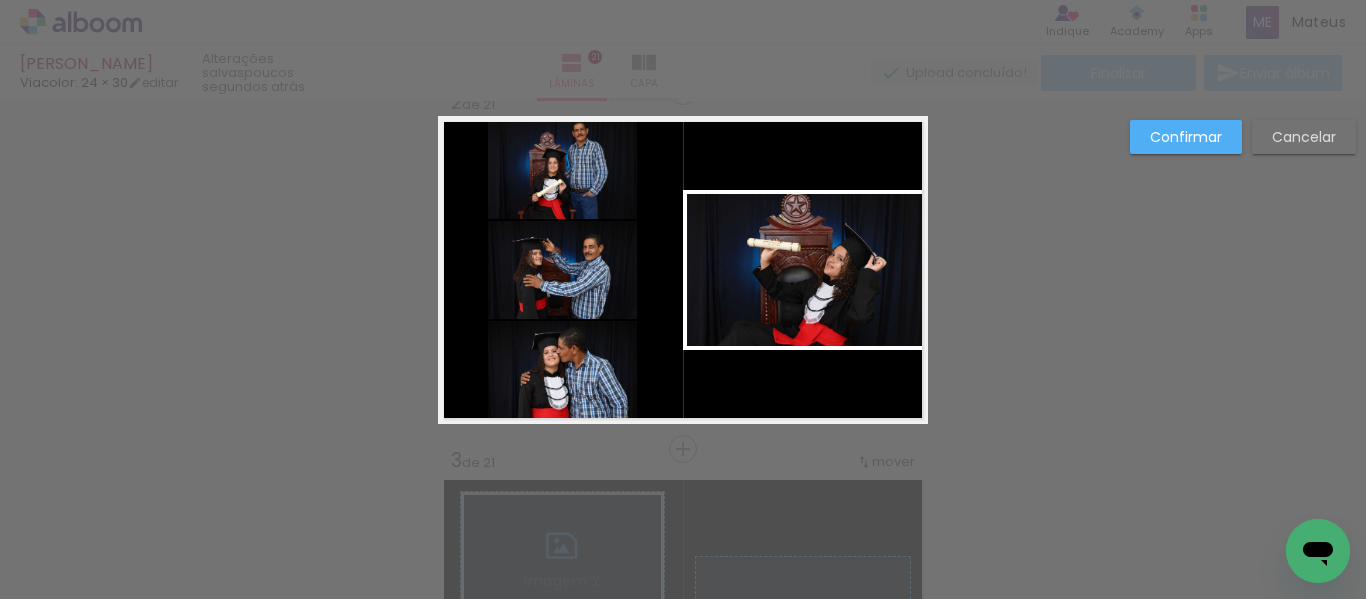 scroll, scrollTop: 384, scrollLeft: 0, axis: vertical 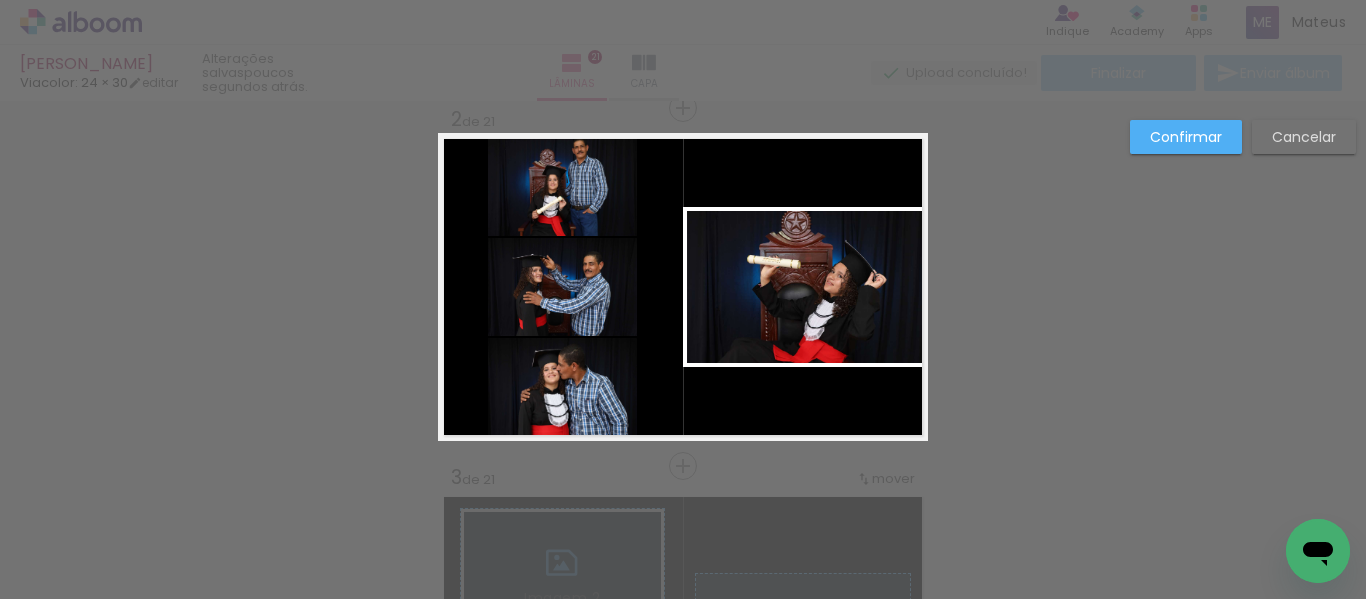 click 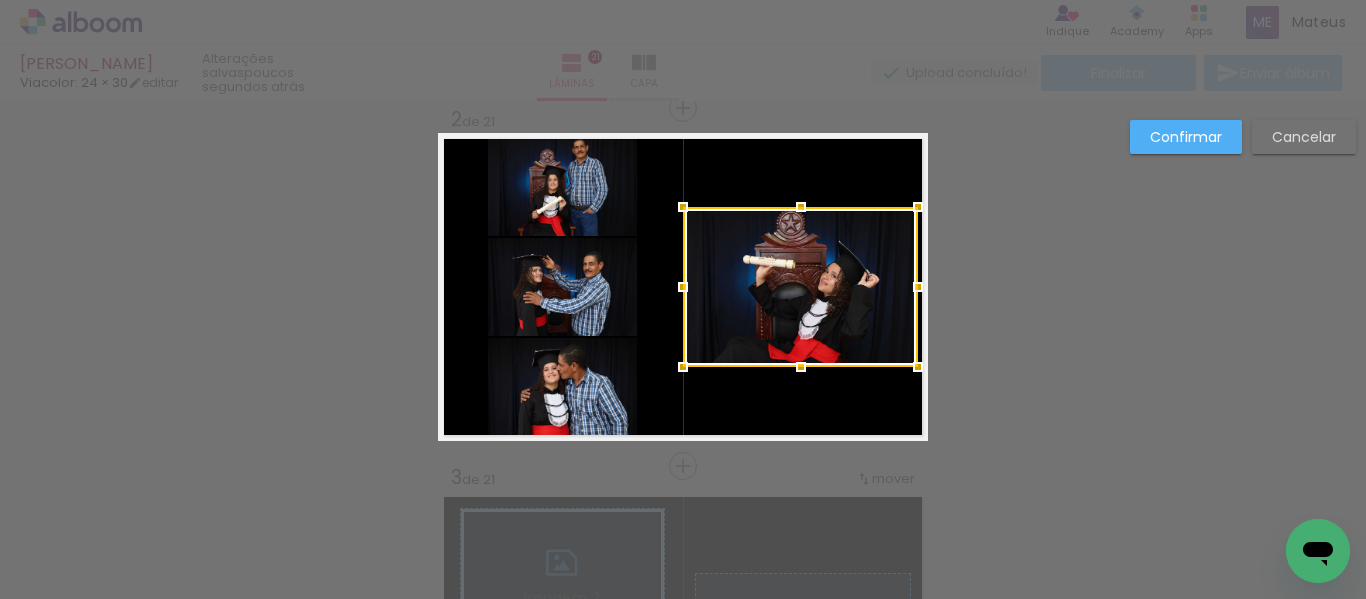 drag, startPoint x: 922, startPoint y: 288, endPoint x: 912, endPoint y: 290, distance: 10.198039 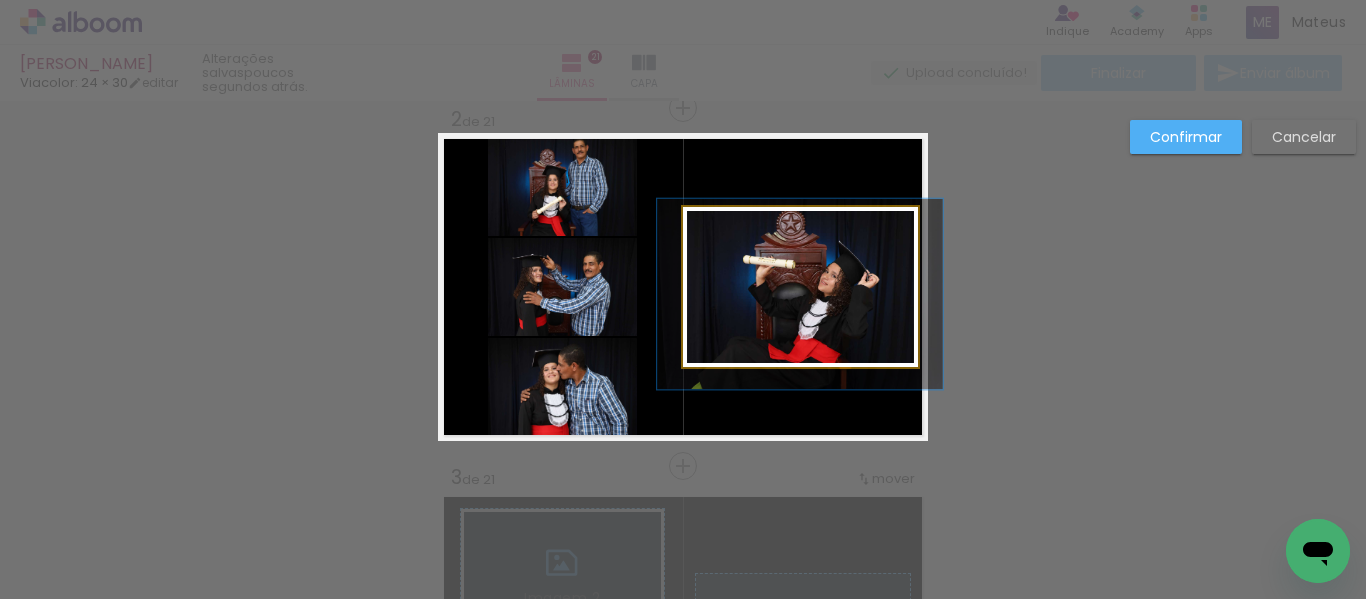 click 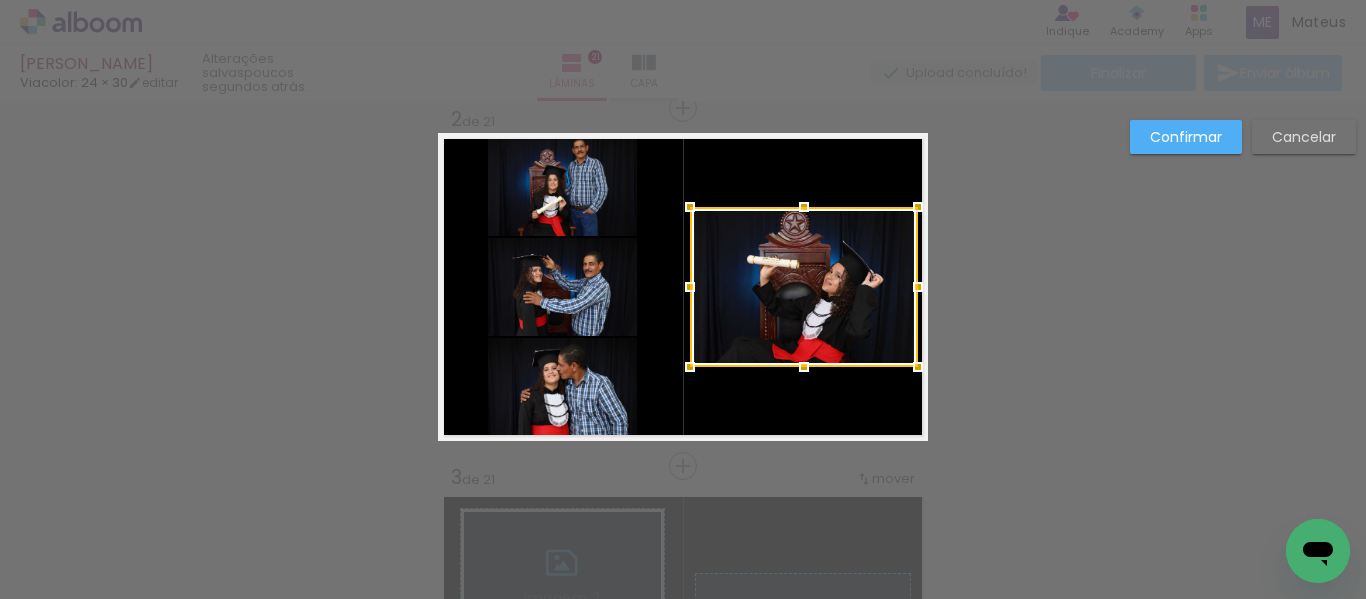 click at bounding box center [690, 287] 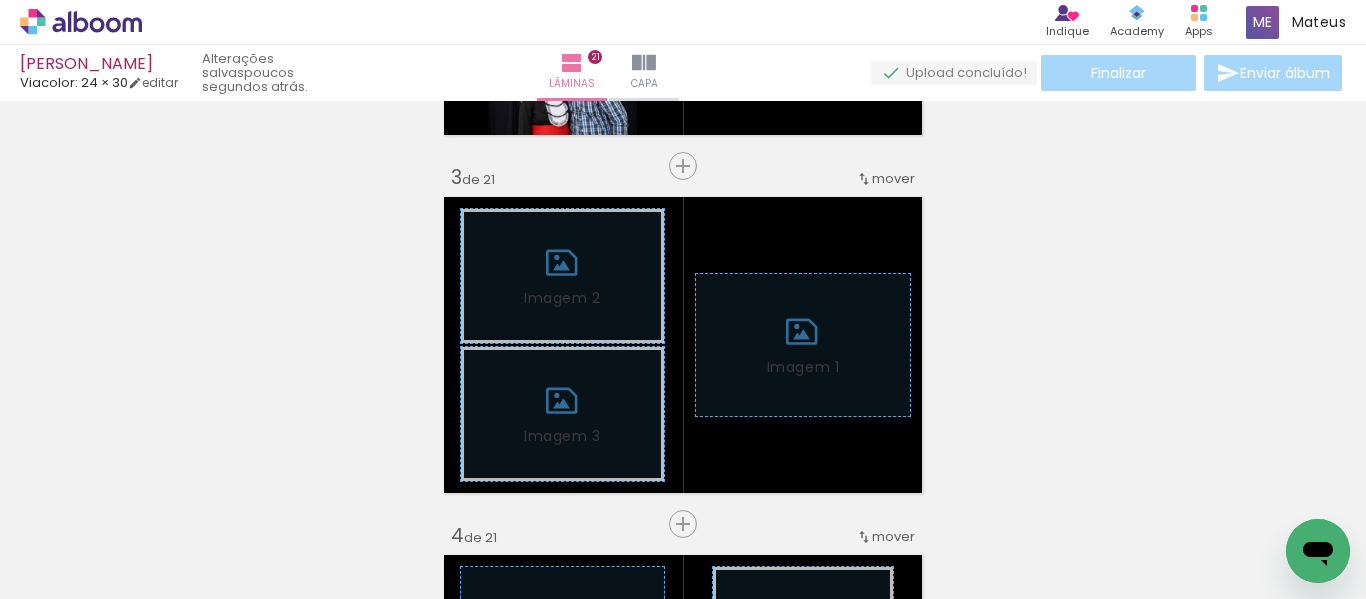 scroll, scrollTop: 784, scrollLeft: 0, axis: vertical 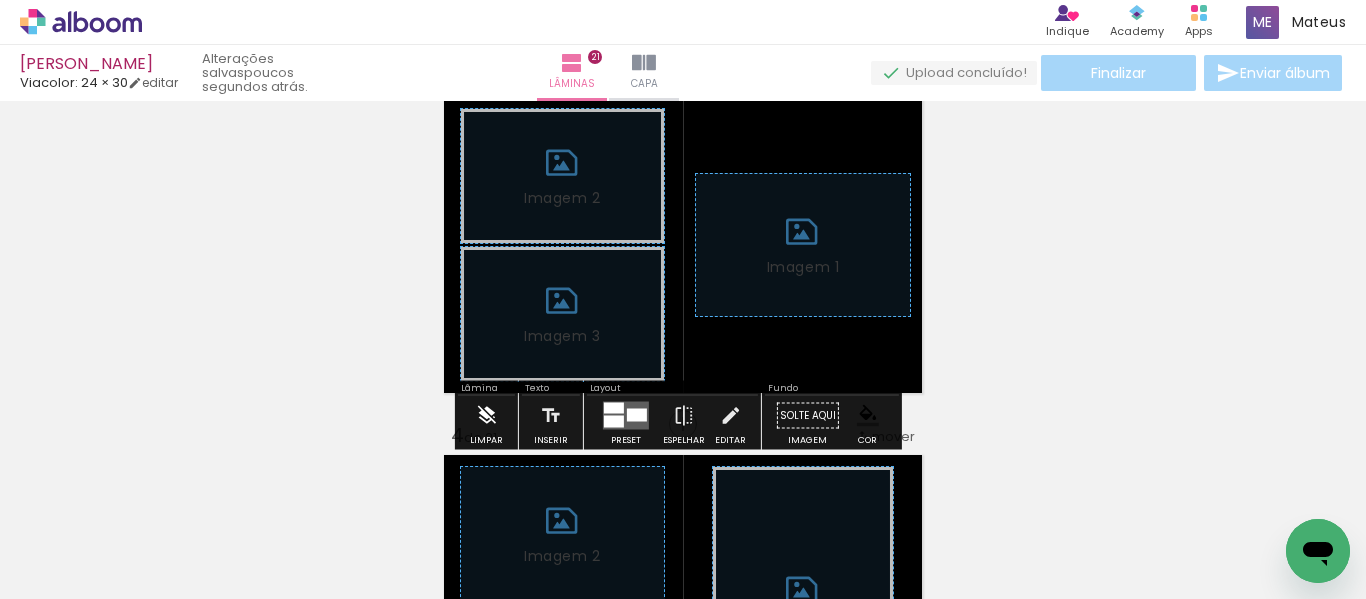 click at bounding box center (486, 416) 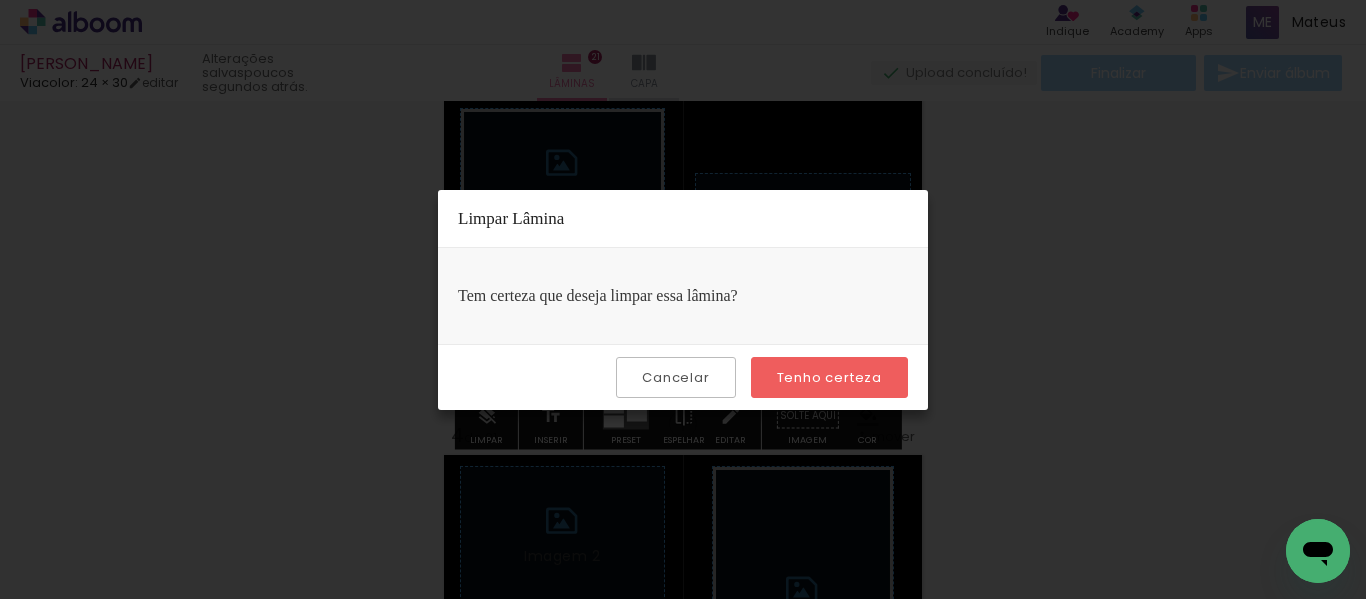 click on "Tenho certeza" at bounding box center [0, 0] 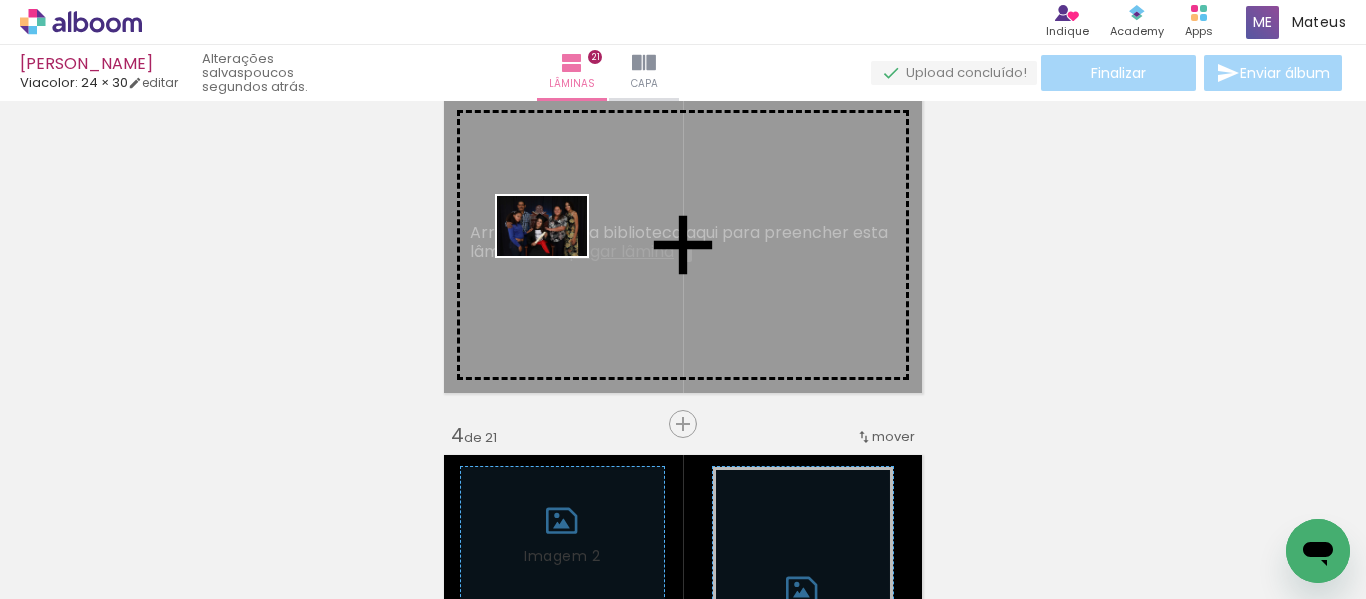 drag, startPoint x: 324, startPoint y: 544, endPoint x: 557, endPoint y: 256, distance: 370.44974 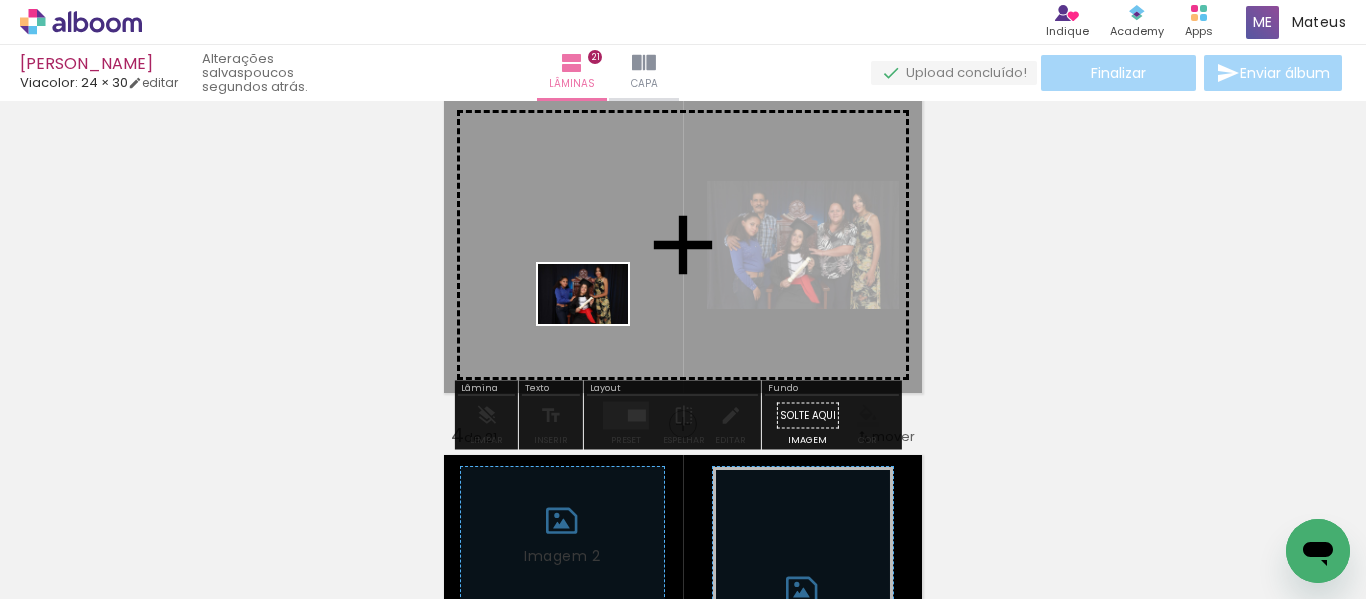 drag, startPoint x: 667, startPoint y: 531, endPoint x: 598, endPoint y: 324, distance: 218.19716 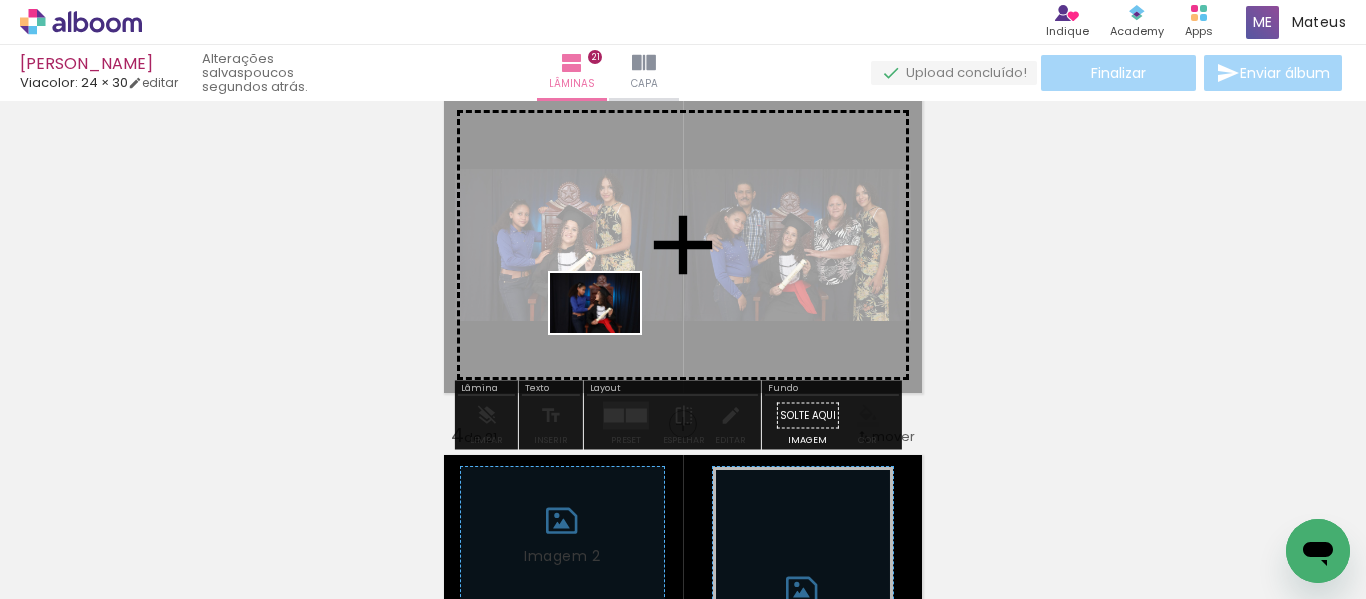 drag, startPoint x: 666, startPoint y: 544, endPoint x: 610, endPoint y: 333, distance: 218.30484 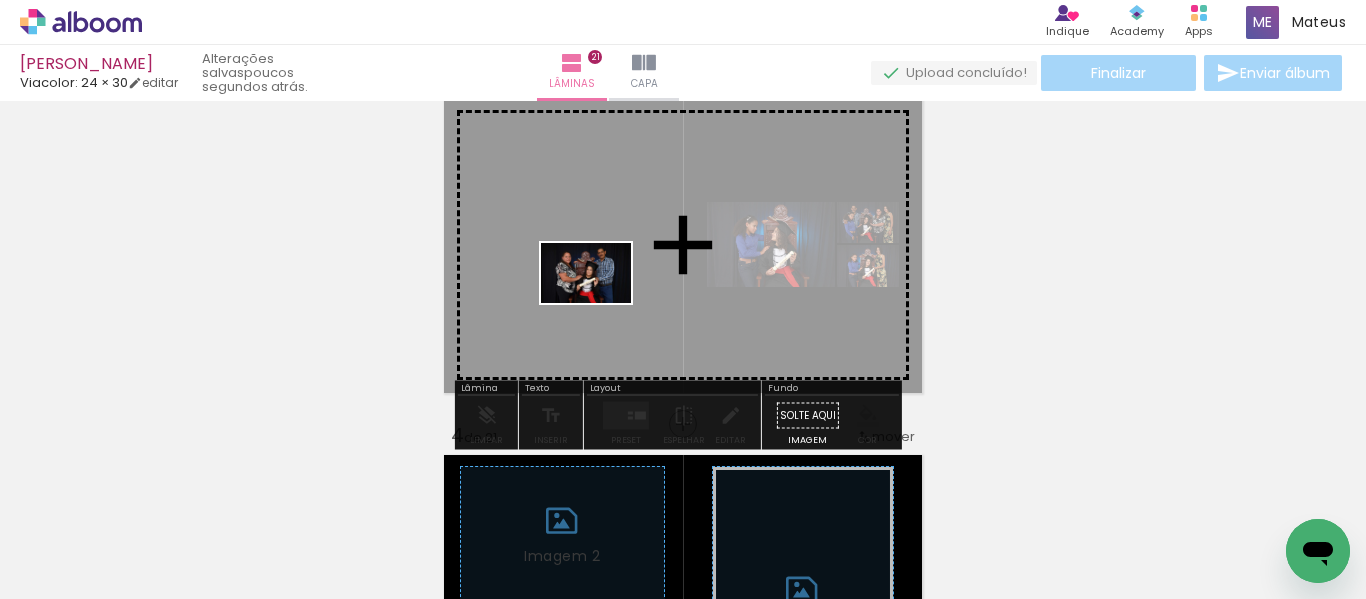 drag, startPoint x: 650, startPoint y: 540, endPoint x: 601, endPoint y: 303, distance: 242.01239 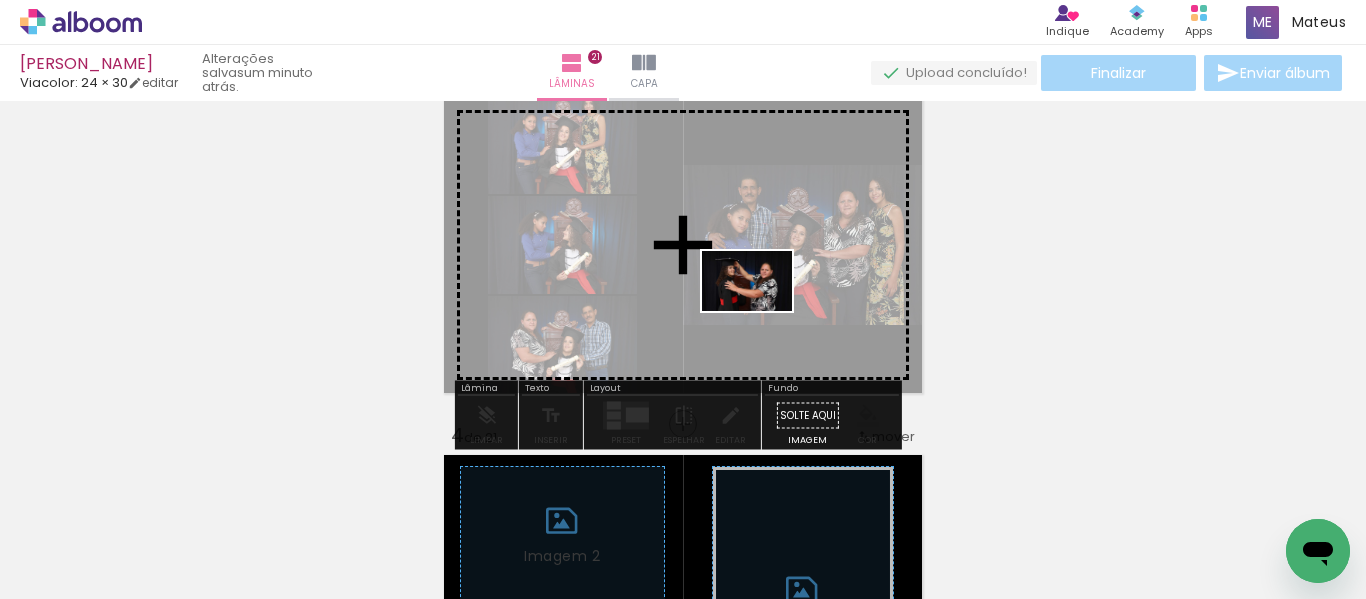 drag, startPoint x: 873, startPoint y: 550, endPoint x: 761, endPoint y: 310, distance: 264.84714 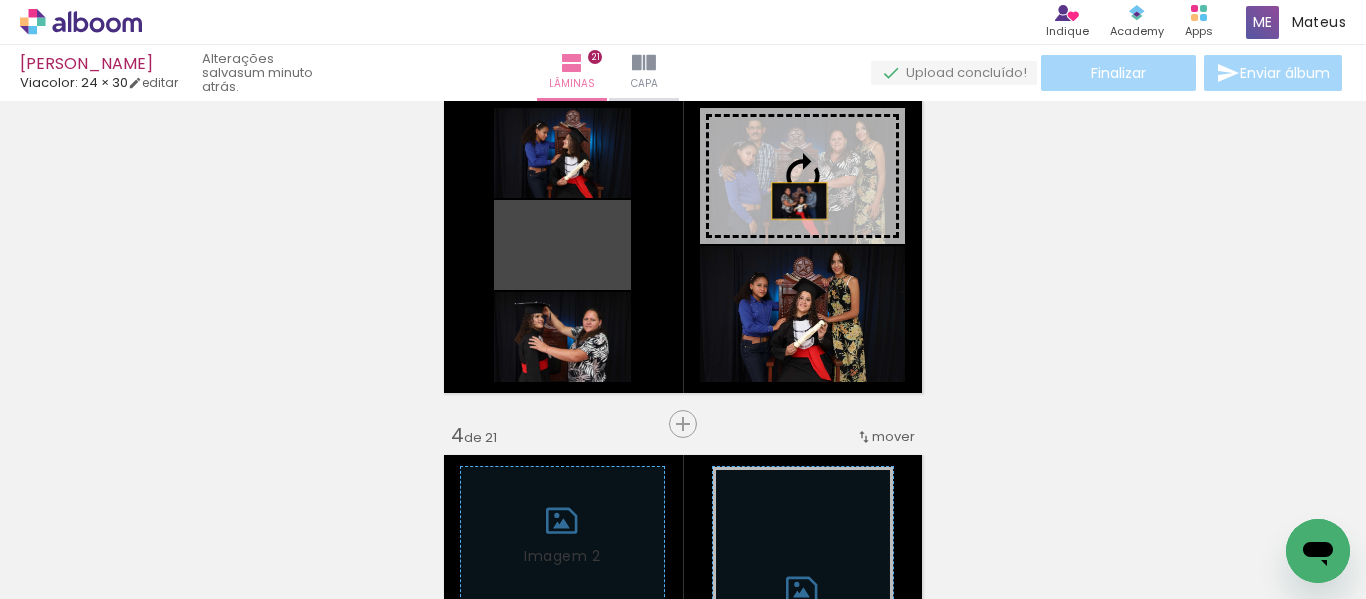 drag, startPoint x: 584, startPoint y: 267, endPoint x: 794, endPoint y: 199, distance: 220.73514 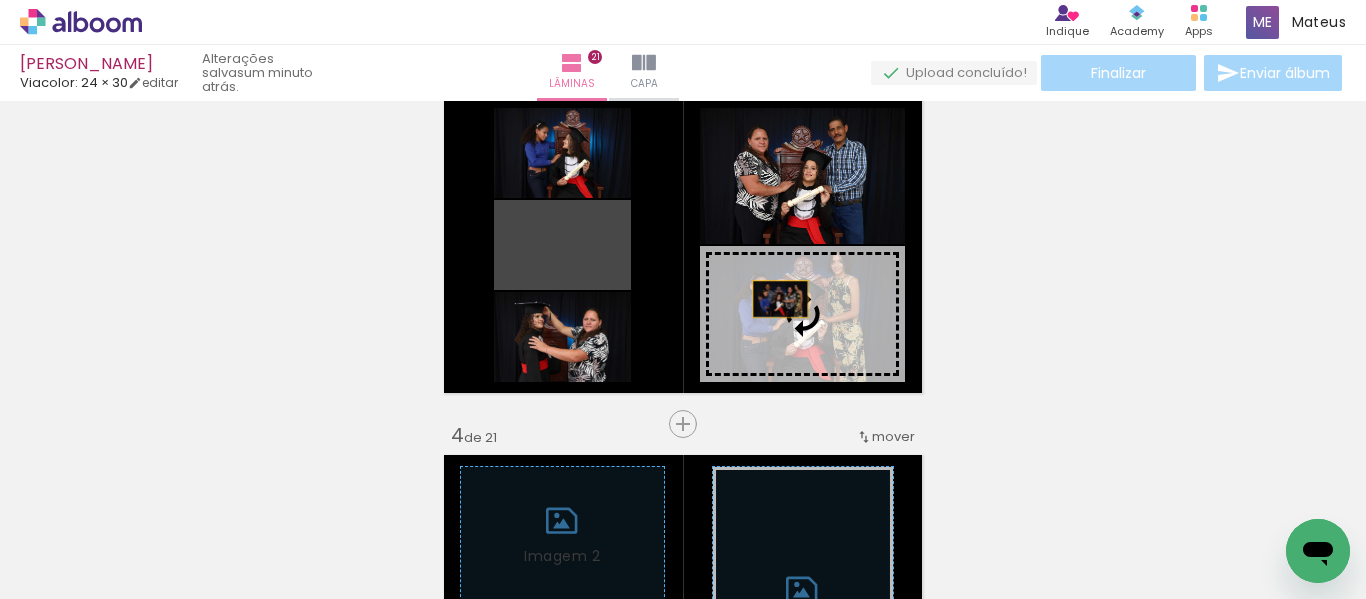 drag, startPoint x: 587, startPoint y: 277, endPoint x: 773, endPoint y: 299, distance: 187.29655 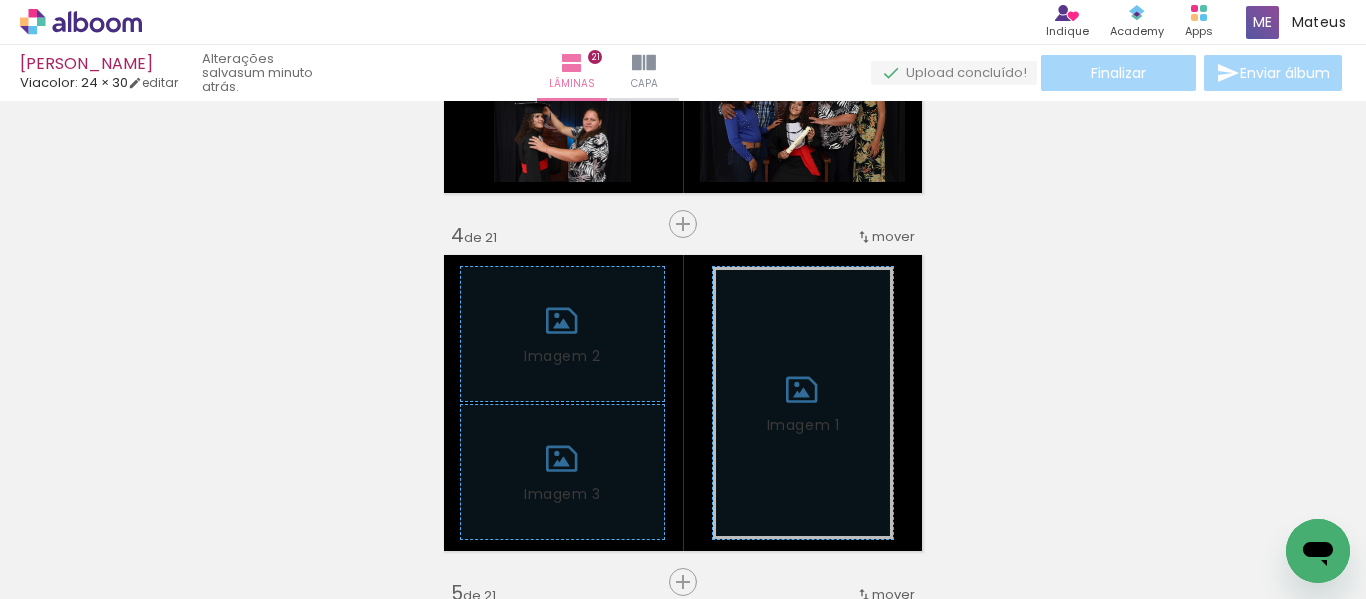 scroll, scrollTop: 1184, scrollLeft: 0, axis: vertical 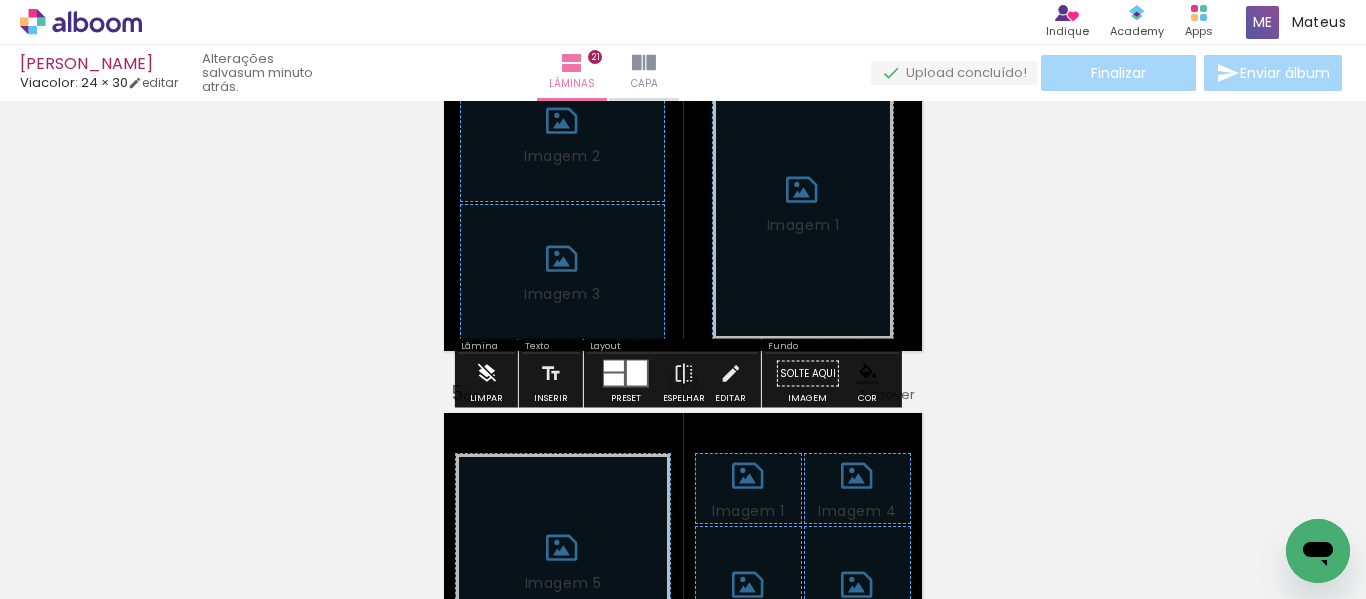 click at bounding box center [486, 374] 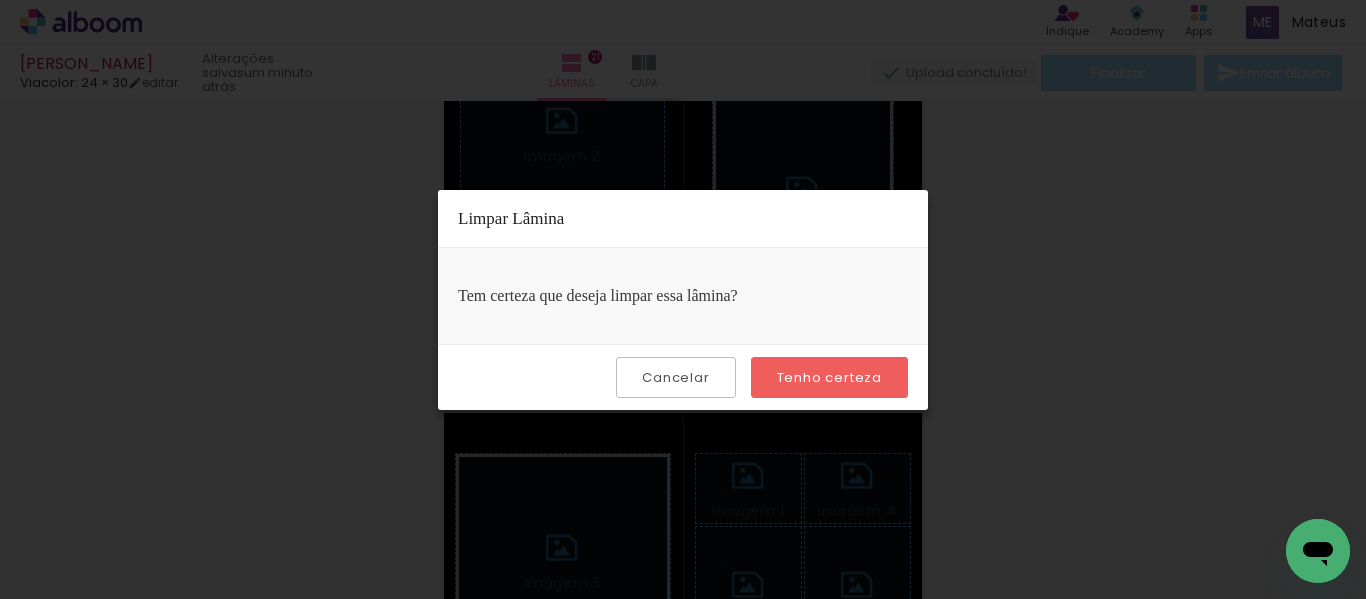 click on "Tenho certeza" at bounding box center (0, 0) 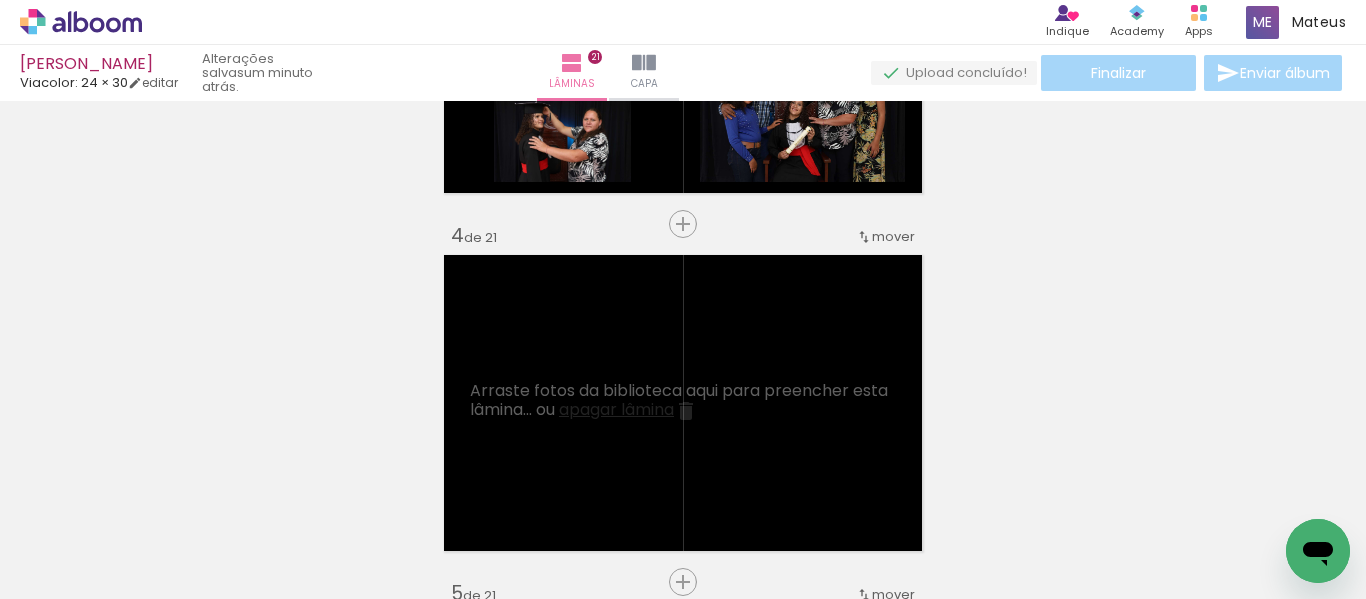 scroll, scrollTop: 1084, scrollLeft: 0, axis: vertical 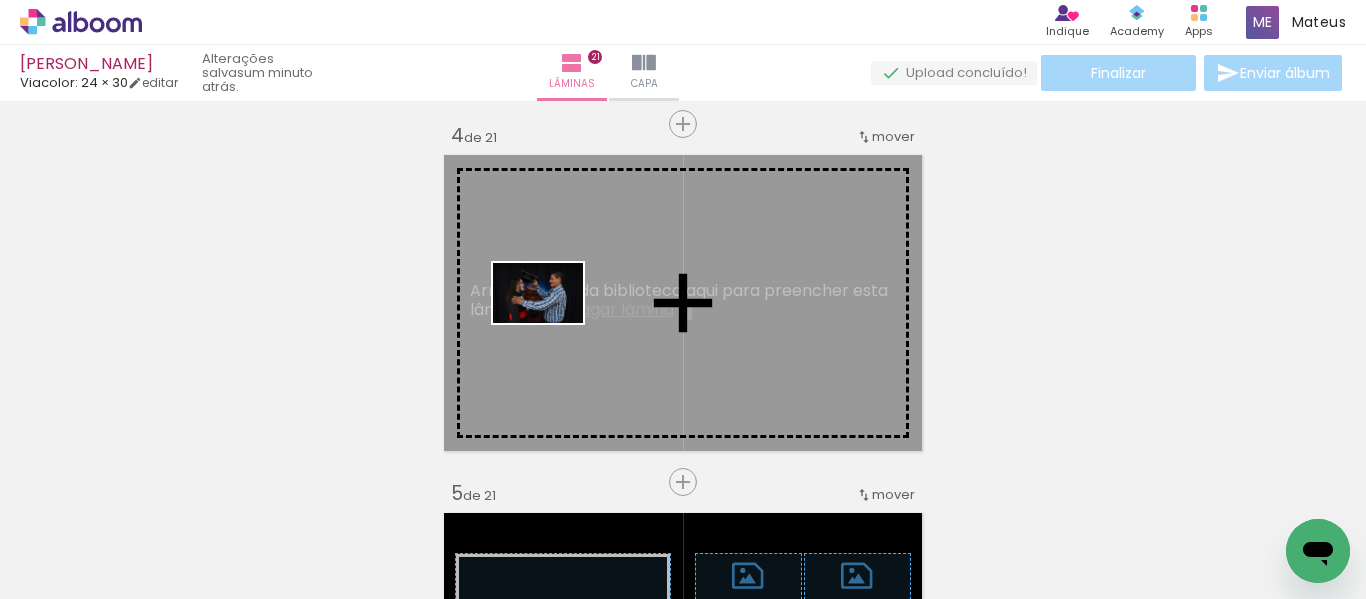 drag, startPoint x: 239, startPoint y: 537, endPoint x: 557, endPoint y: 321, distance: 384.42163 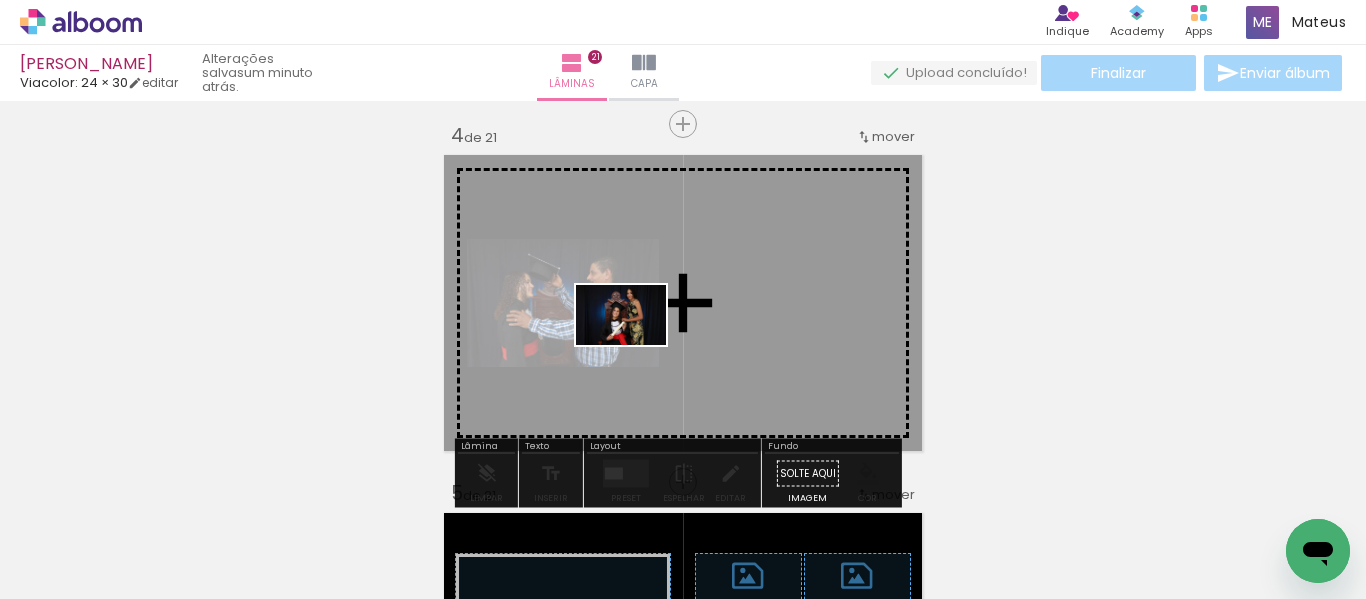drag, startPoint x: 231, startPoint y: 526, endPoint x: 636, endPoint y: 345, distance: 443.60568 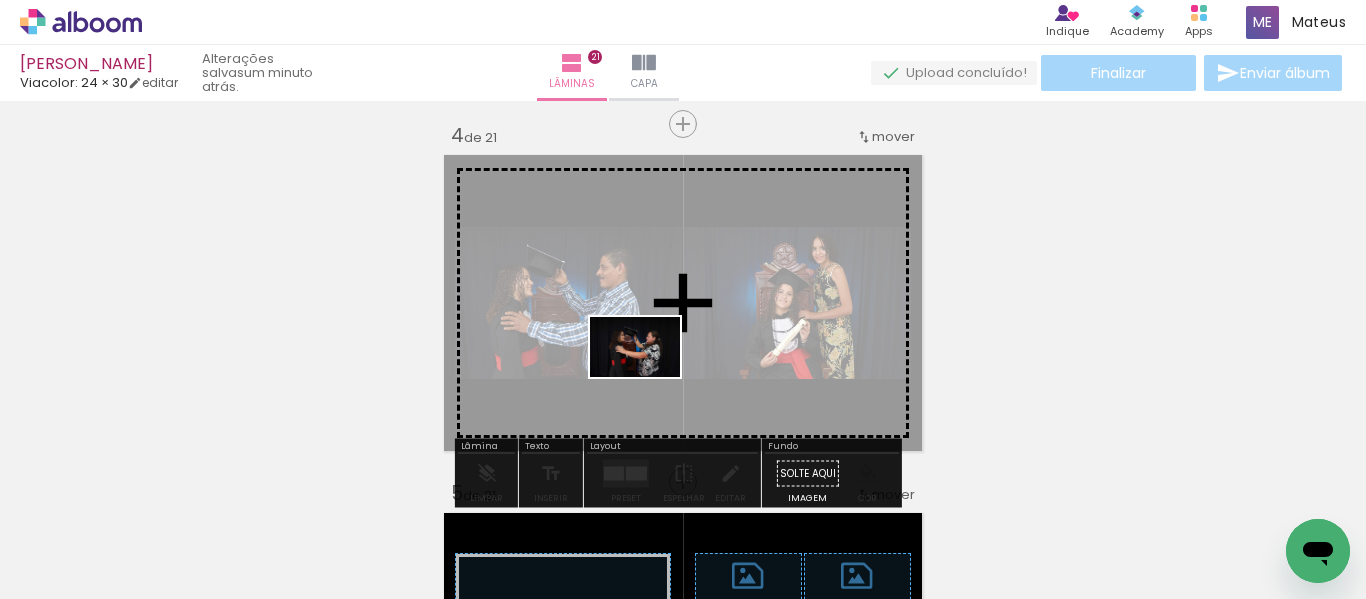 drag, startPoint x: 225, startPoint y: 531, endPoint x: 650, endPoint y: 377, distance: 452.04092 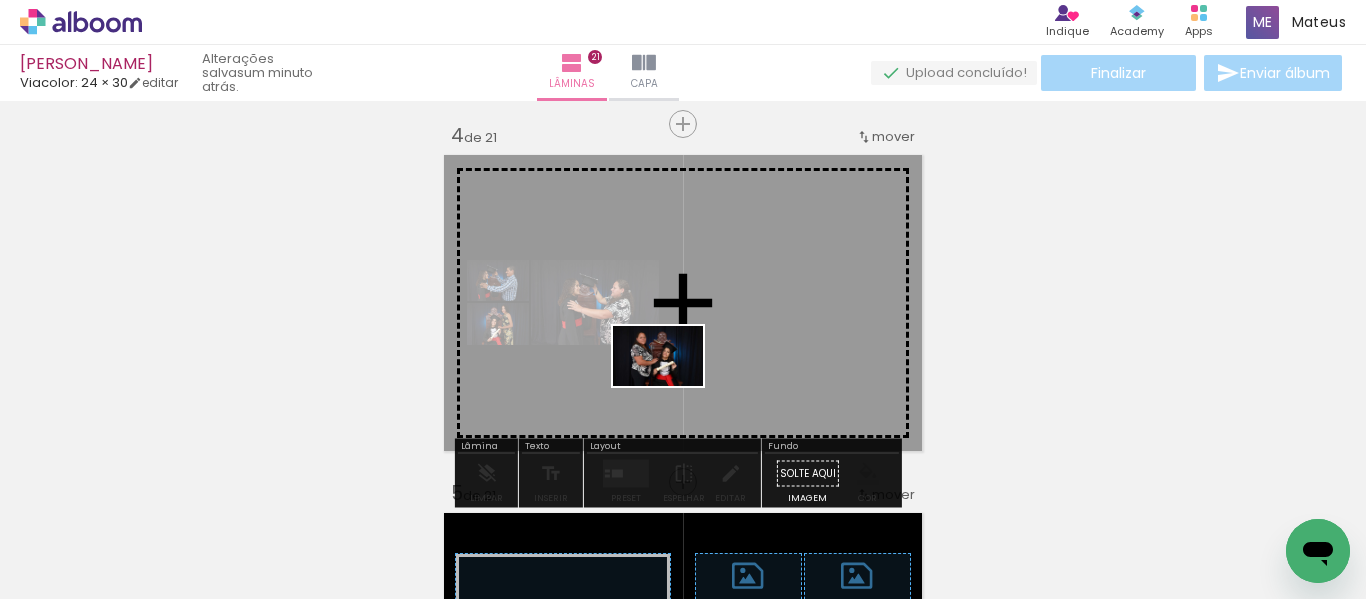drag, startPoint x: 303, startPoint y: 529, endPoint x: 708, endPoint y: 355, distance: 440.79587 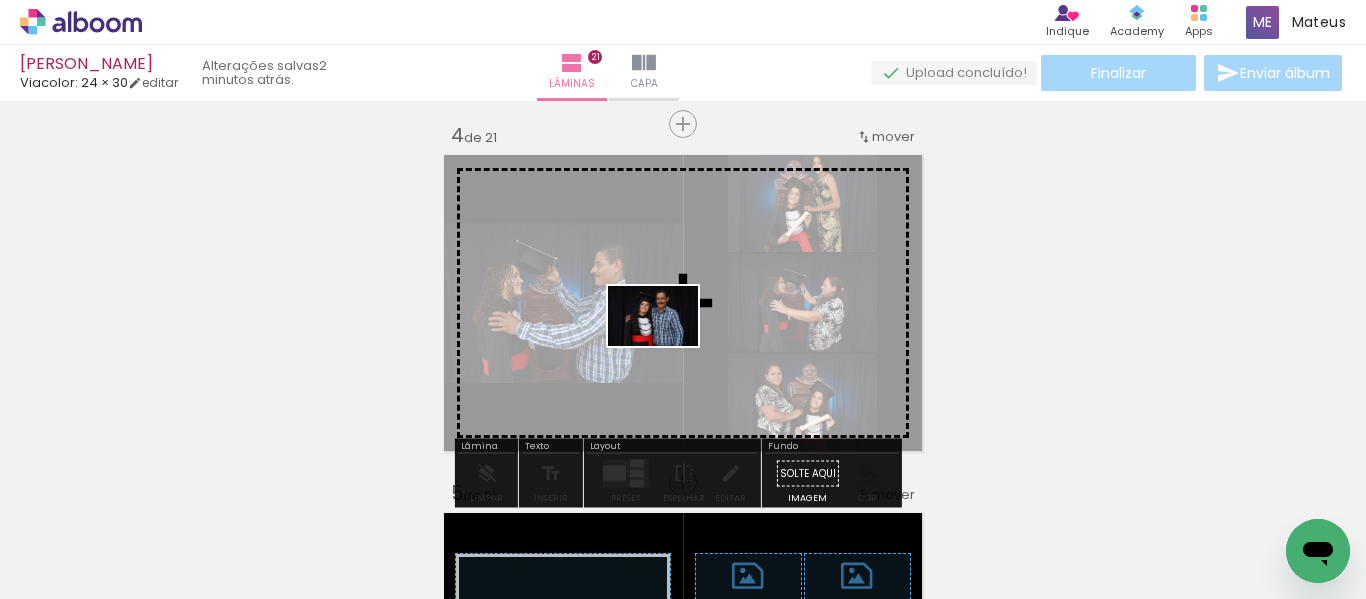 drag, startPoint x: 330, startPoint y: 539, endPoint x: 668, endPoint y: 346, distance: 389.221 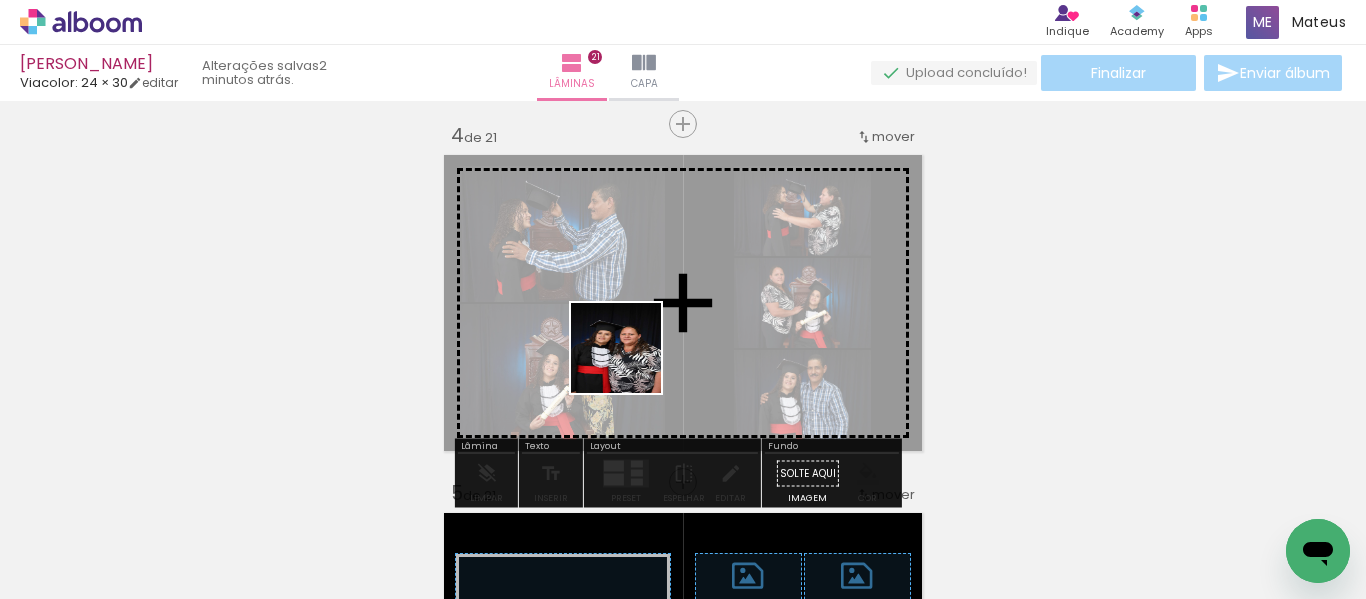 drag, startPoint x: 226, startPoint y: 531, endPoint x: 674, endPoint y: 347, distance: 484.31393 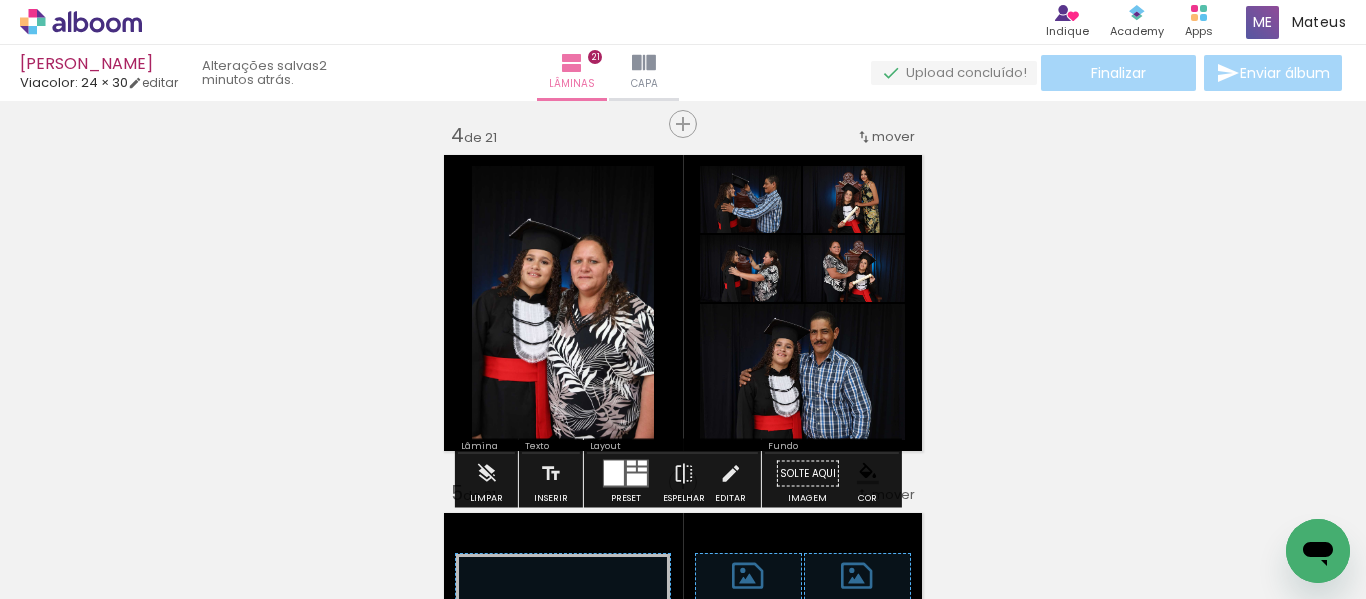 scroll, scrollTop: 1184, scrollLeft: 0, axis: vertical 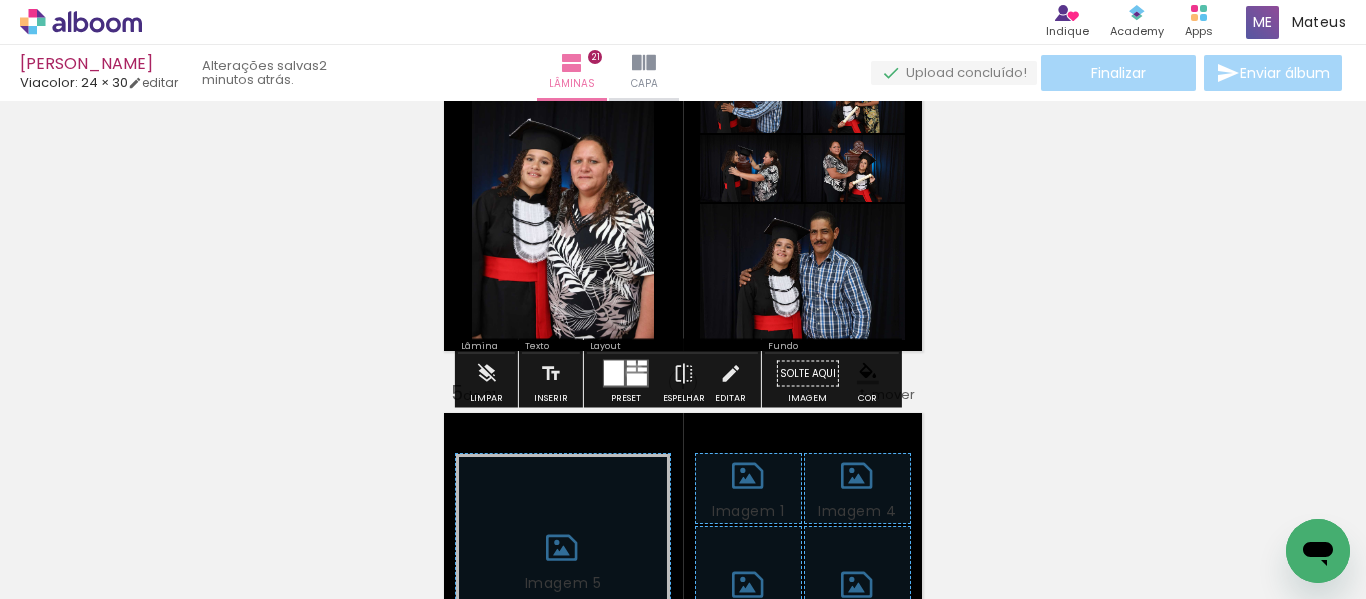 click at bounding box center (626, 374) 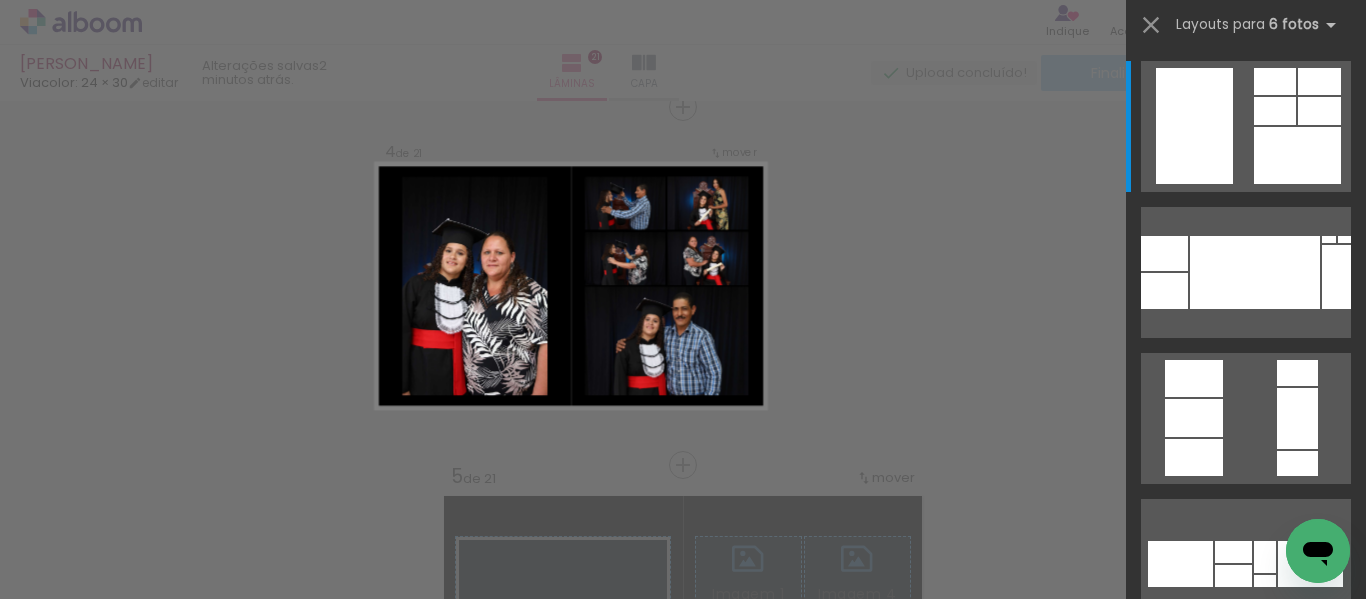 scroll, scrollTop: 1100, scrollLeft: 0, axis: vertical 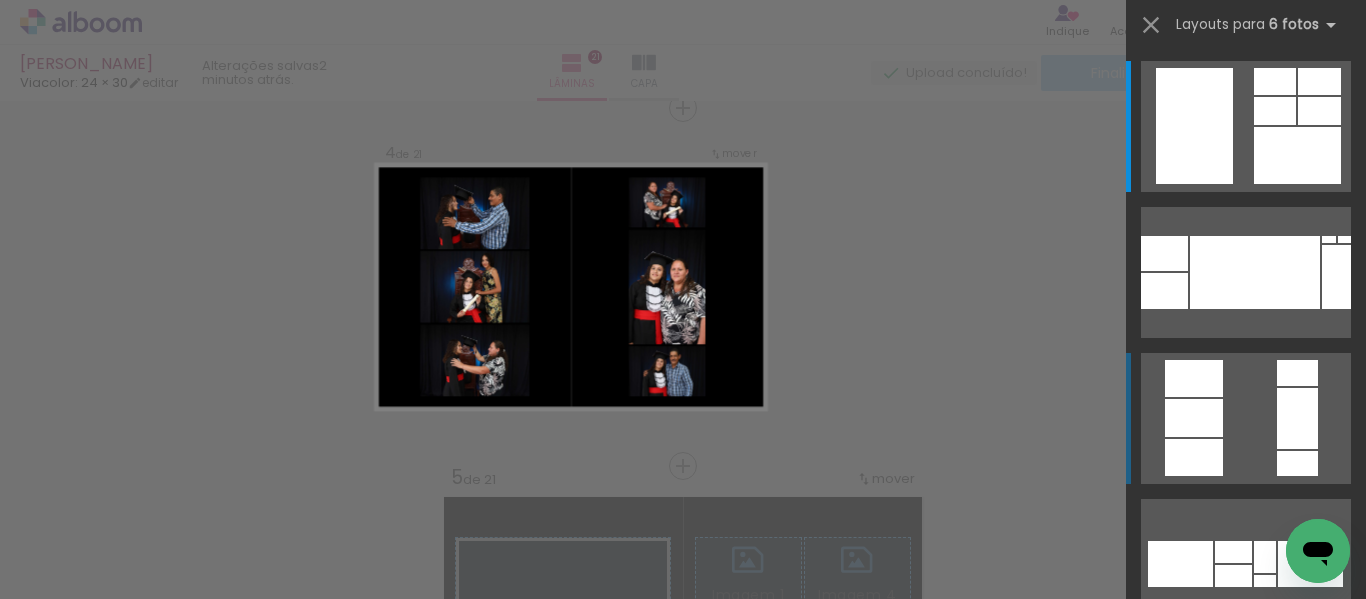 click at bounding box center [1246, 126] 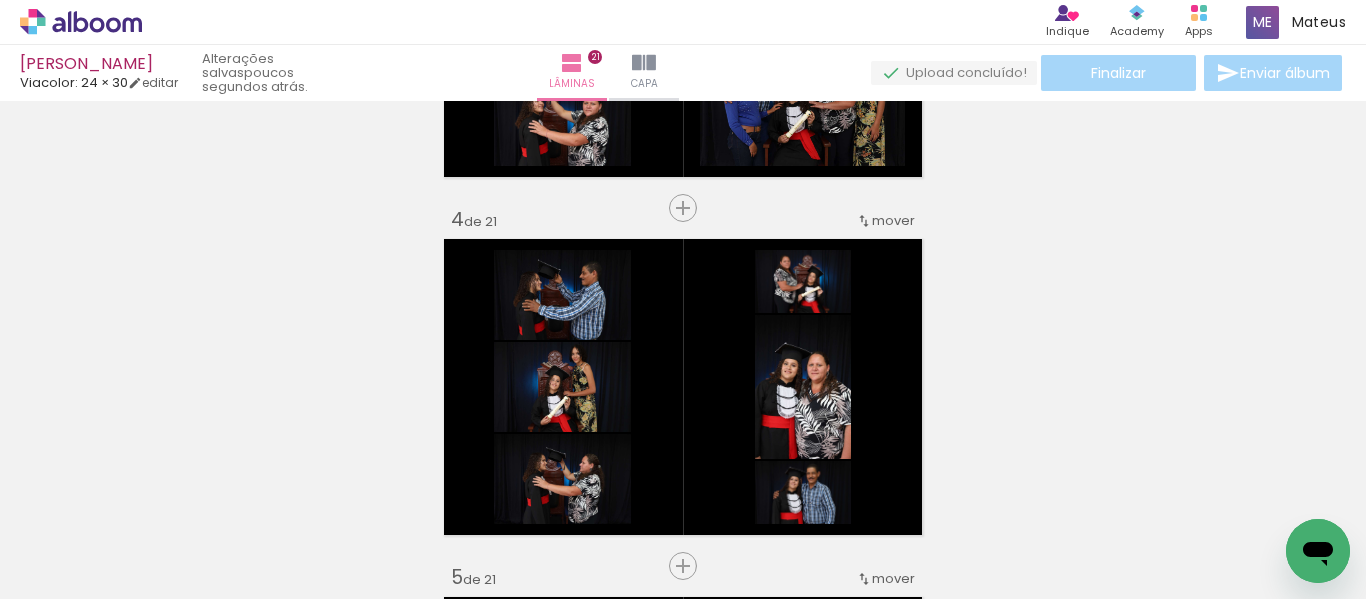 scroll, scrollTop: 1100, scrollLeft: 0, axis: vertical 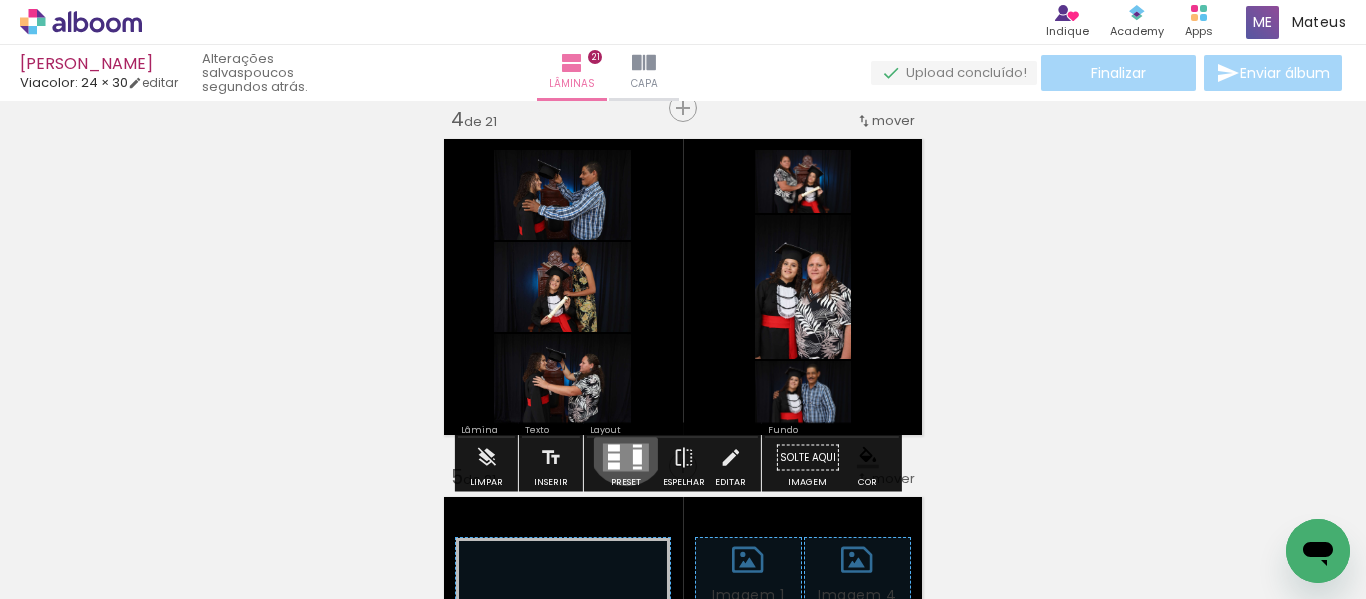 click at bounding box center (626, 458) 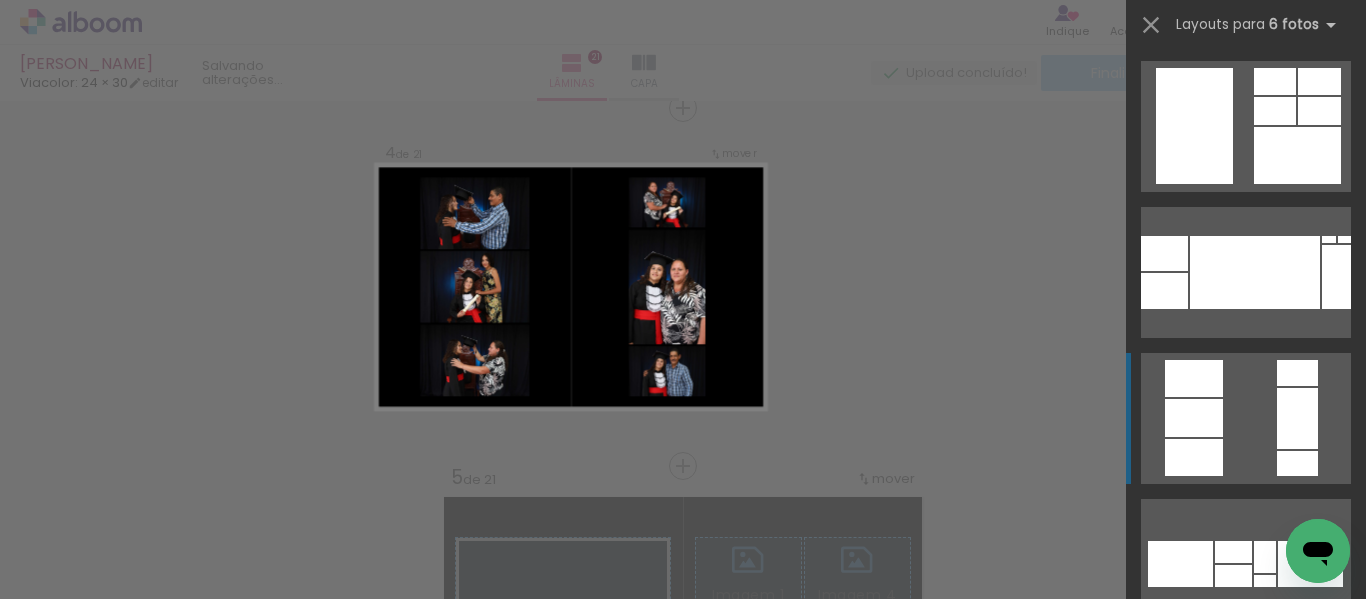 scroll, scrollTop: 292, scrollLeft: 0, axis: vertical 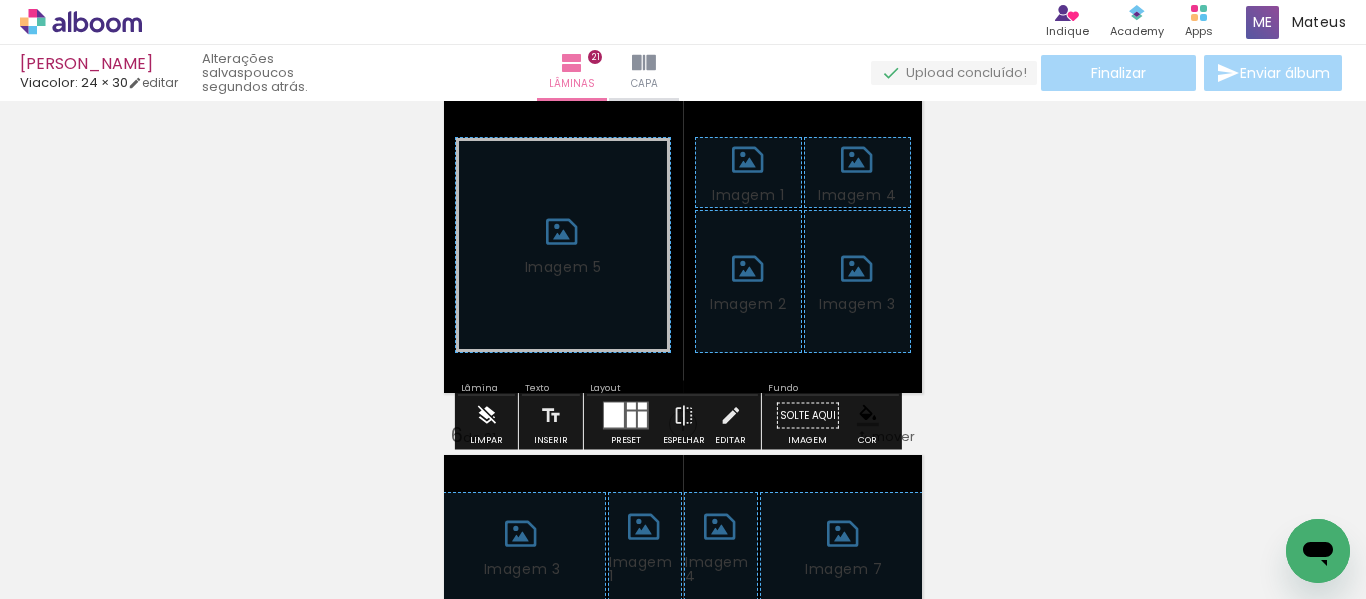 click at bounding box center (486, 416) 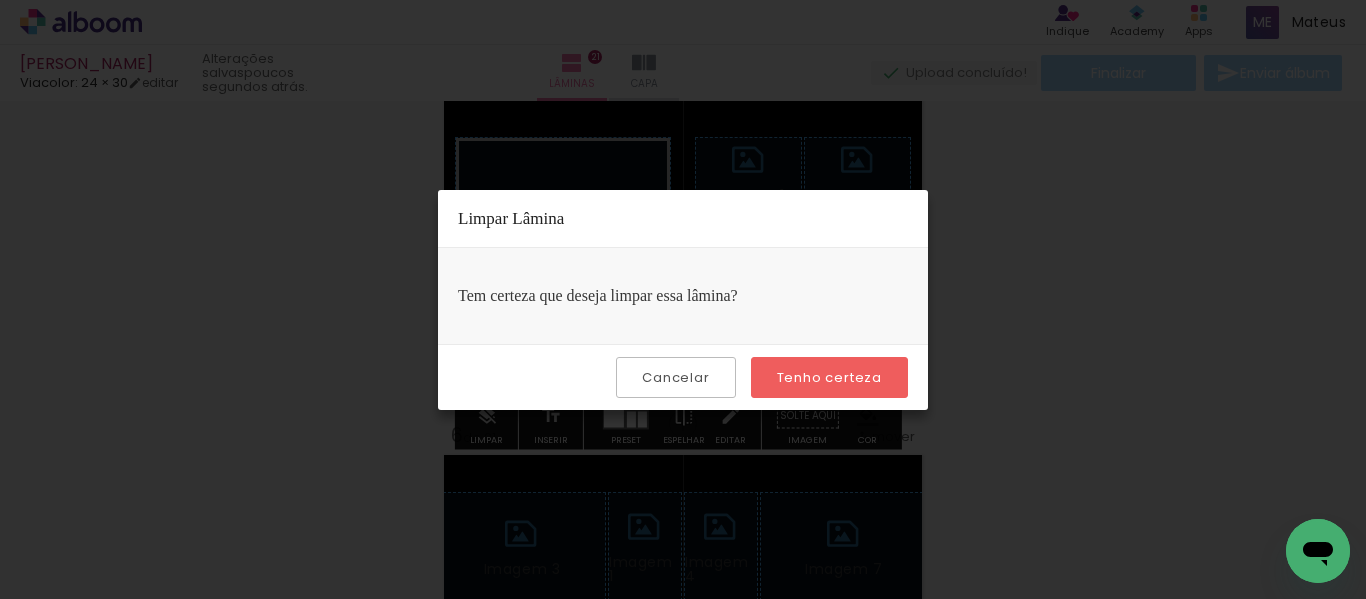 click on "Tenho certeza" at bounding box center (0, 0) 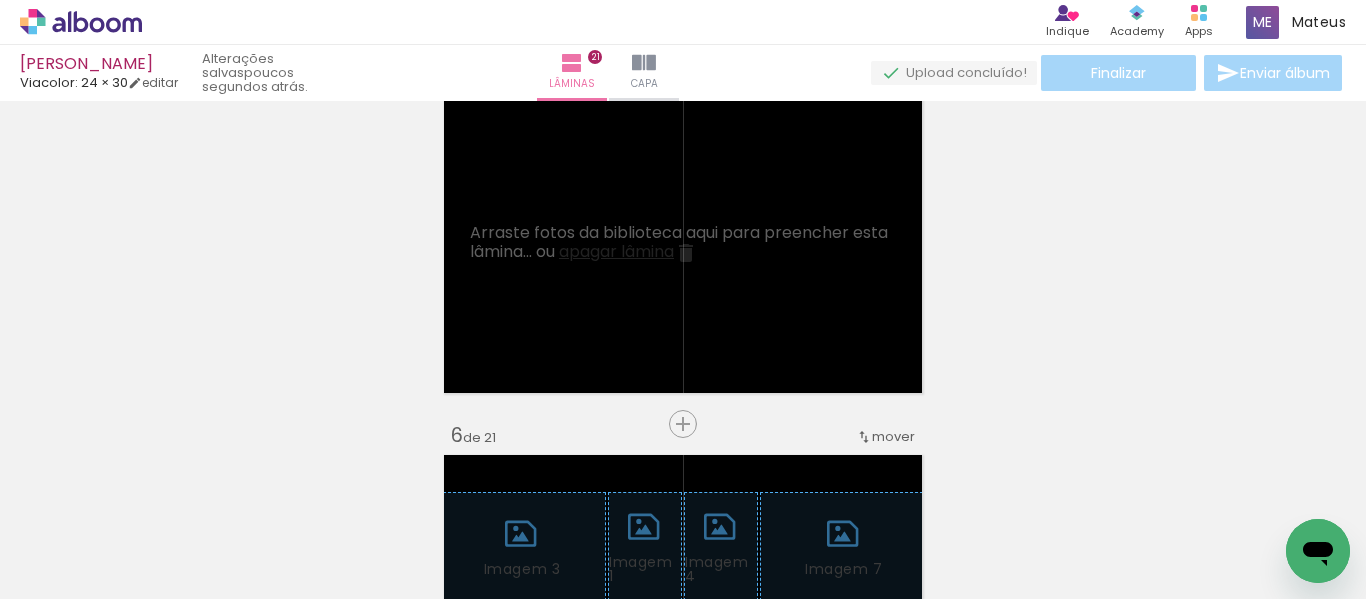 click on "Adicionar
Fotos" at bounding box center (71, 588) 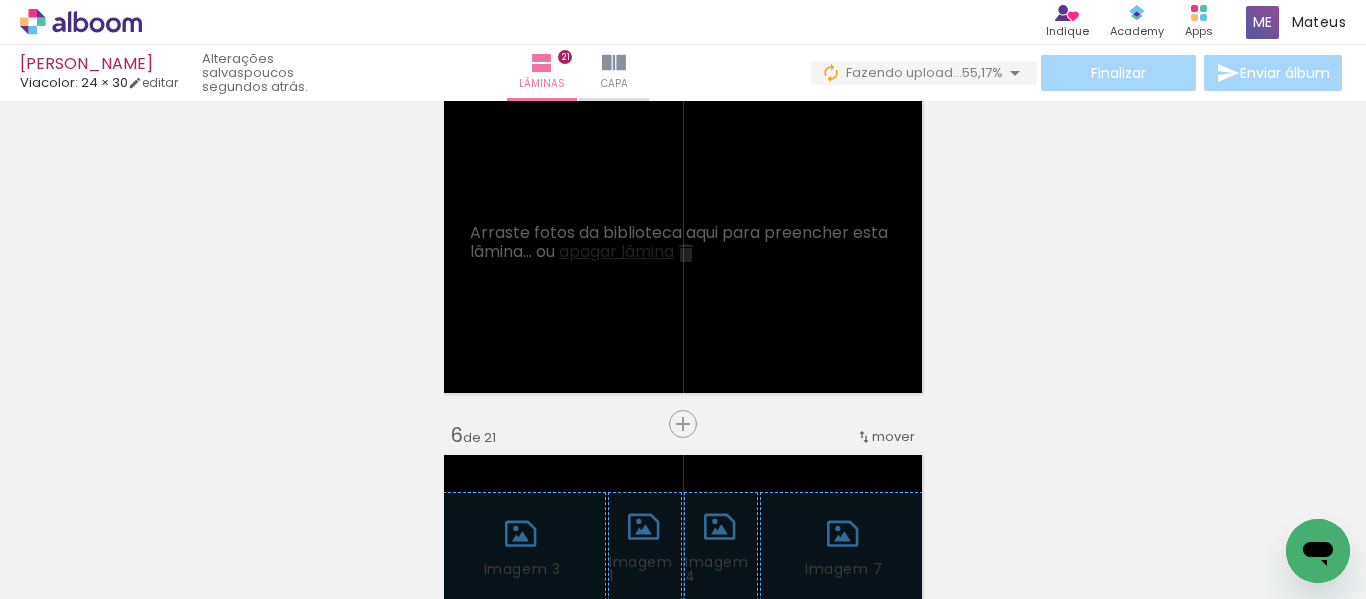 scroll, scrollTop: 0, scrollLeft: 484, axis: horizontal 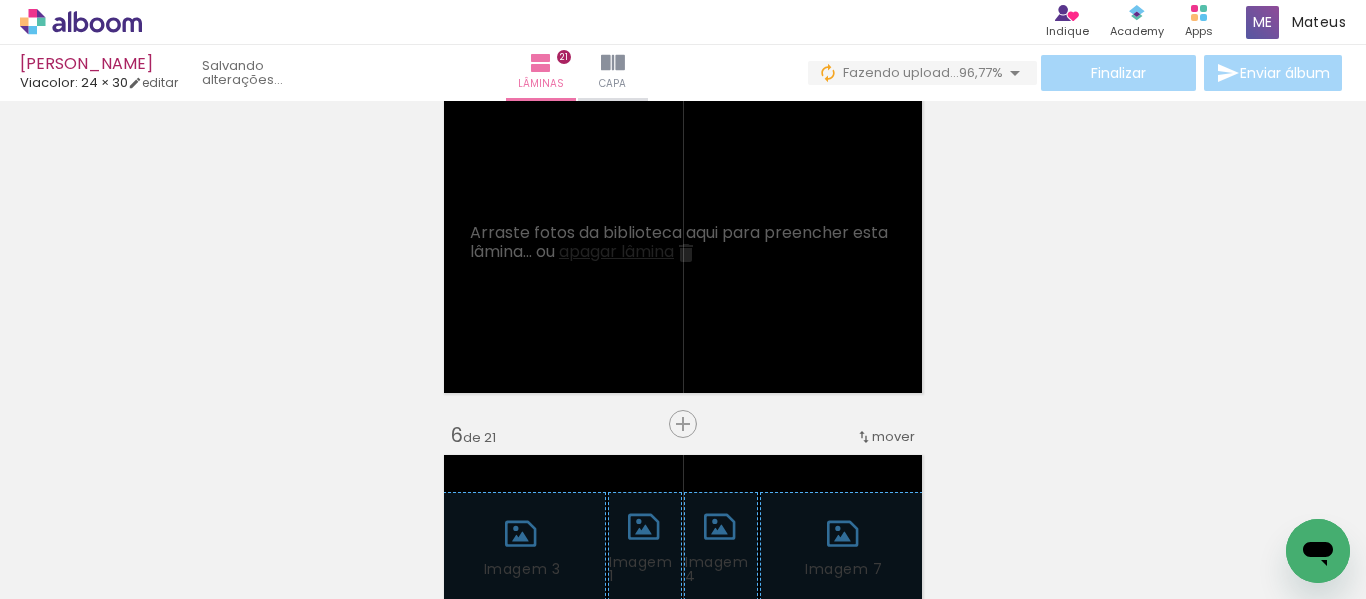 click at bounding box center [1240, 491] 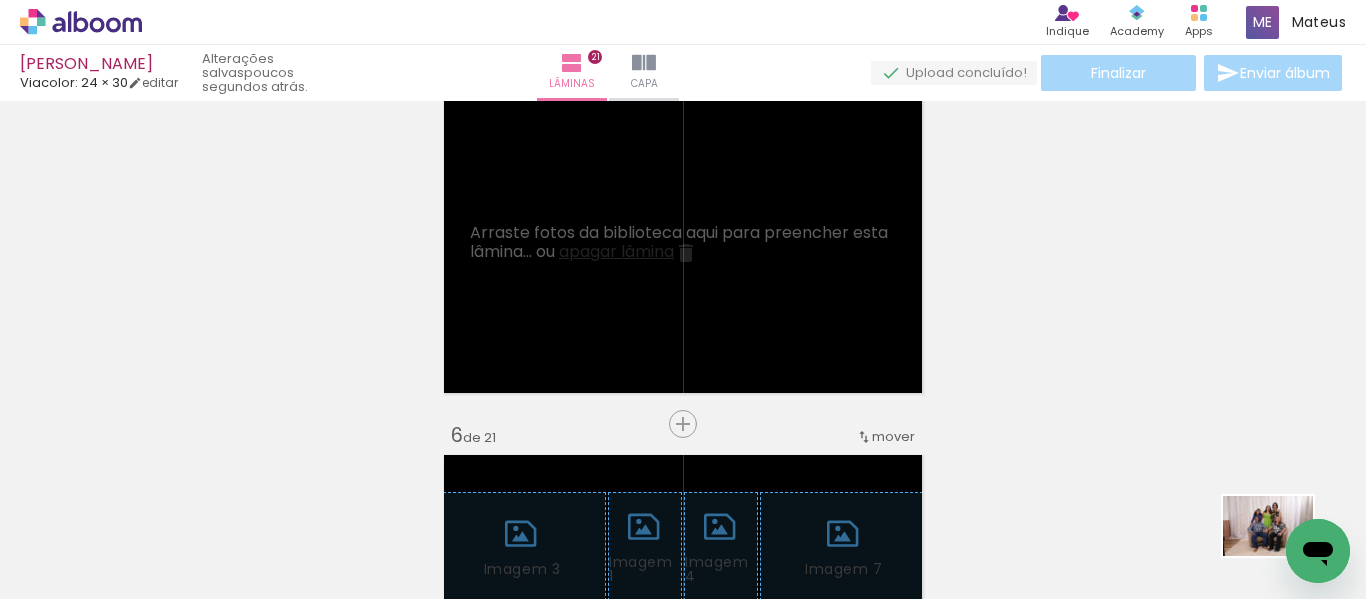 drag, startPoint x: 1244, startPoint y: 488, endPoint x: 1283, endPoint y: 556, distance: 78.39005 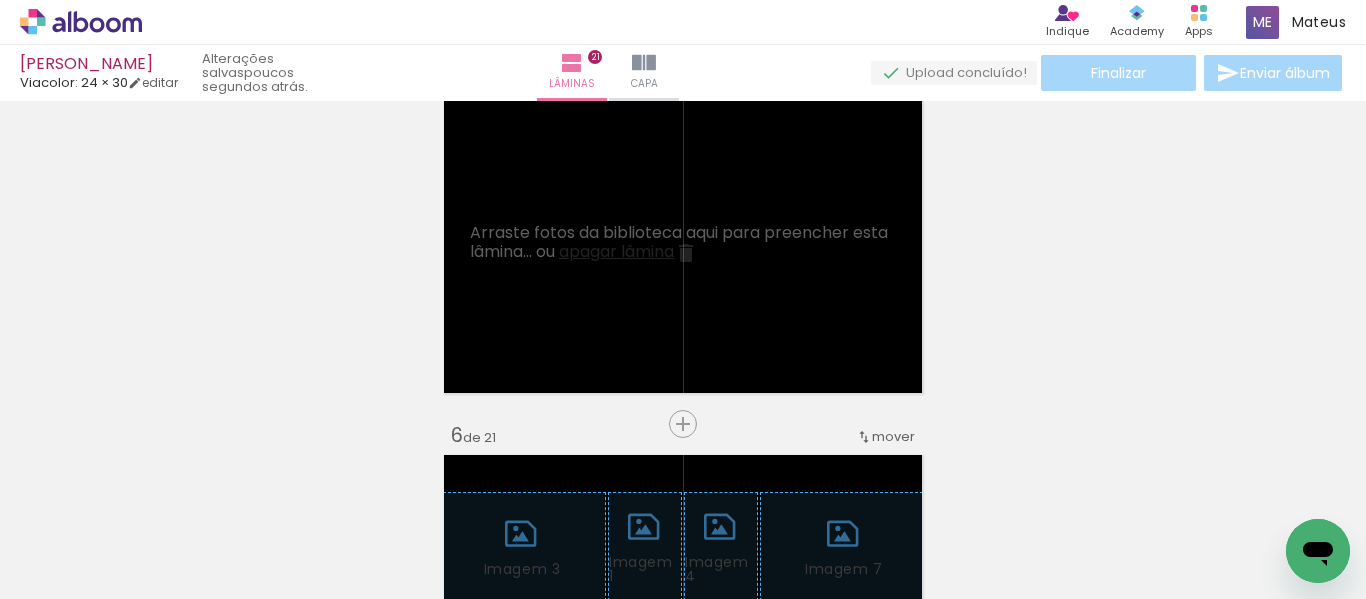 click at bounding box center (-216, 491) 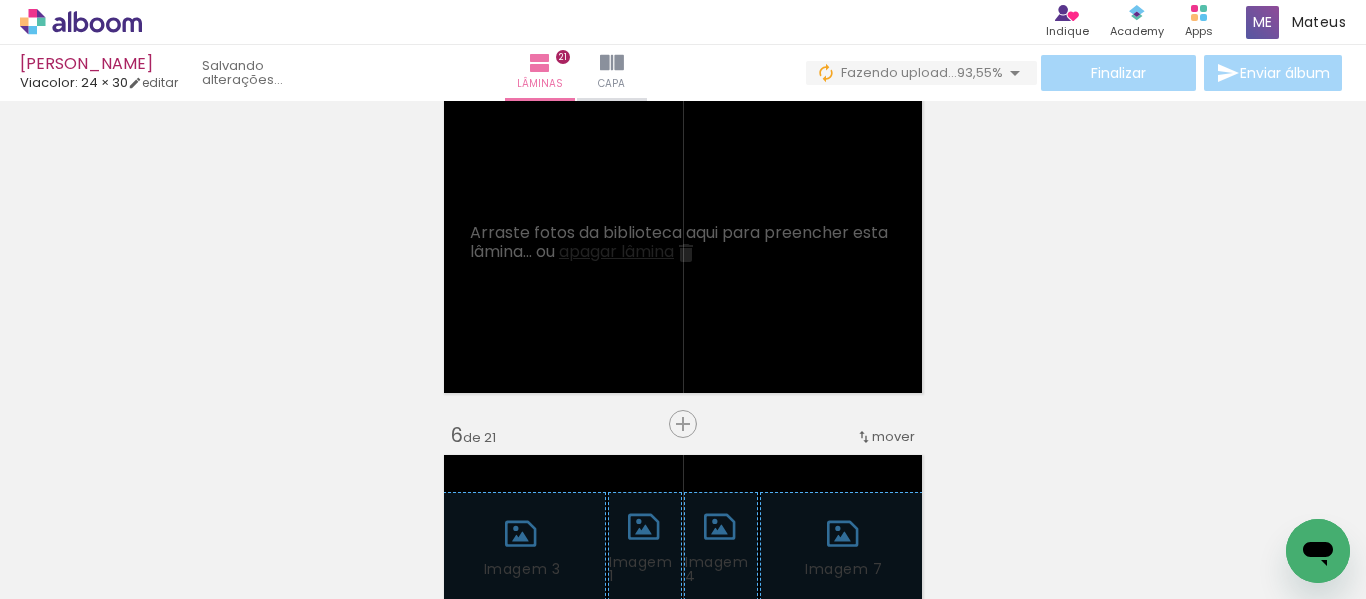 scroll, scrollTop: 0, scrollLeft: 484, axis: horizontal 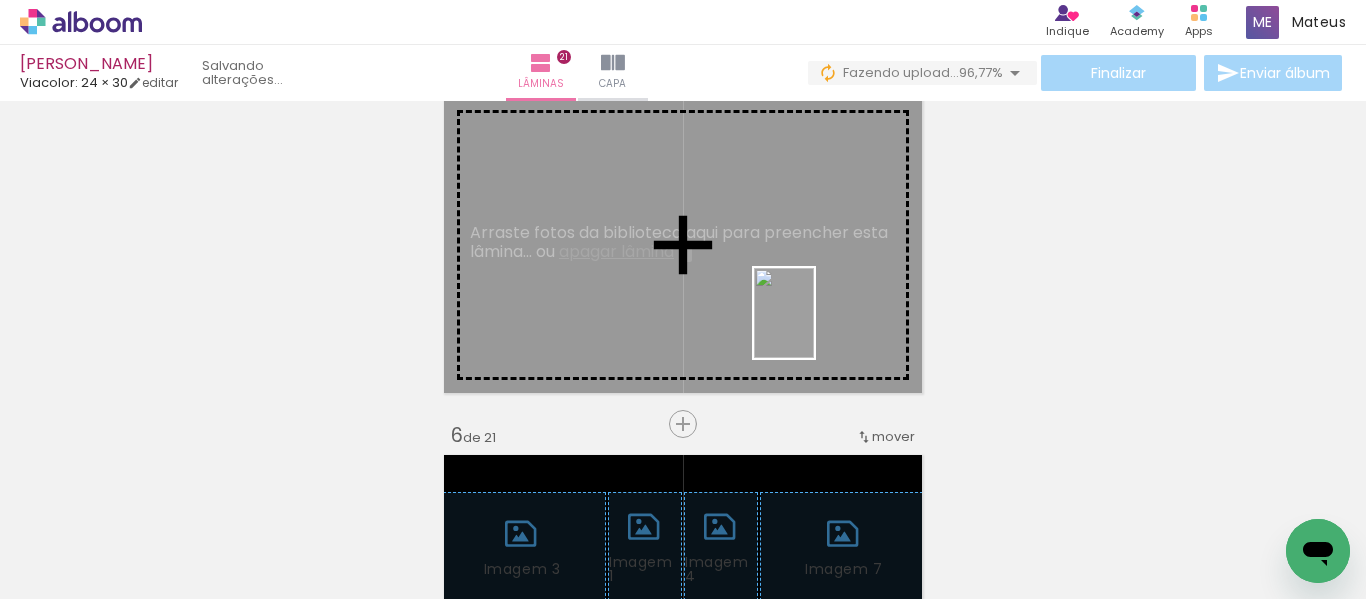 drag, startPoint x: 1280, startPoint y: 505, endPoint x: 814, endPoint y: 328, distance: 498.4827 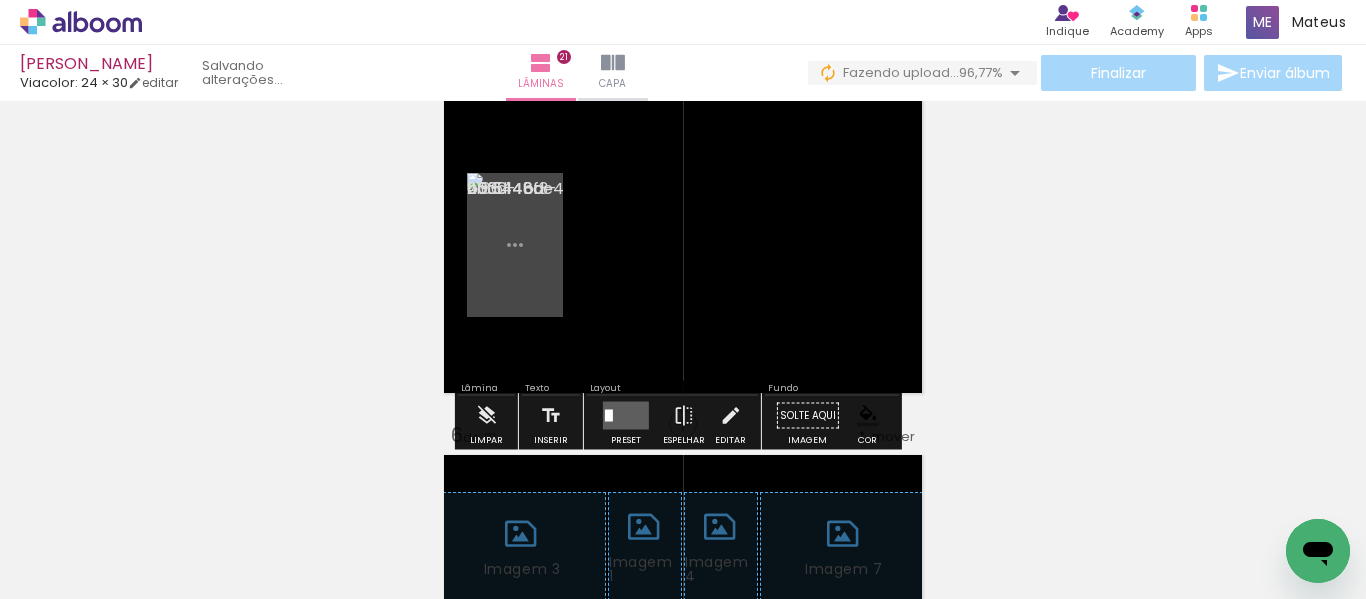 scroll, scrollTop: 0, scrollLeft: 372, axis: horizontal 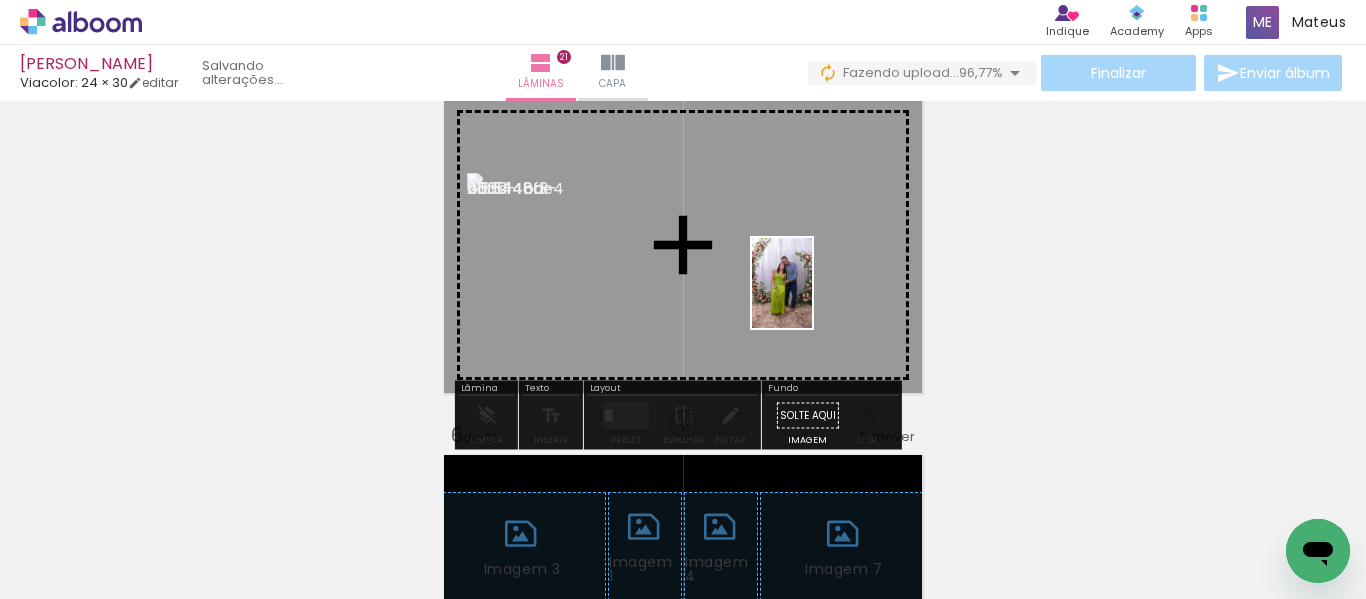 drag, startPoint x: 524, startPoint y: 531, endPoint x: 812, endPoint y: 298, distance: 370.44974 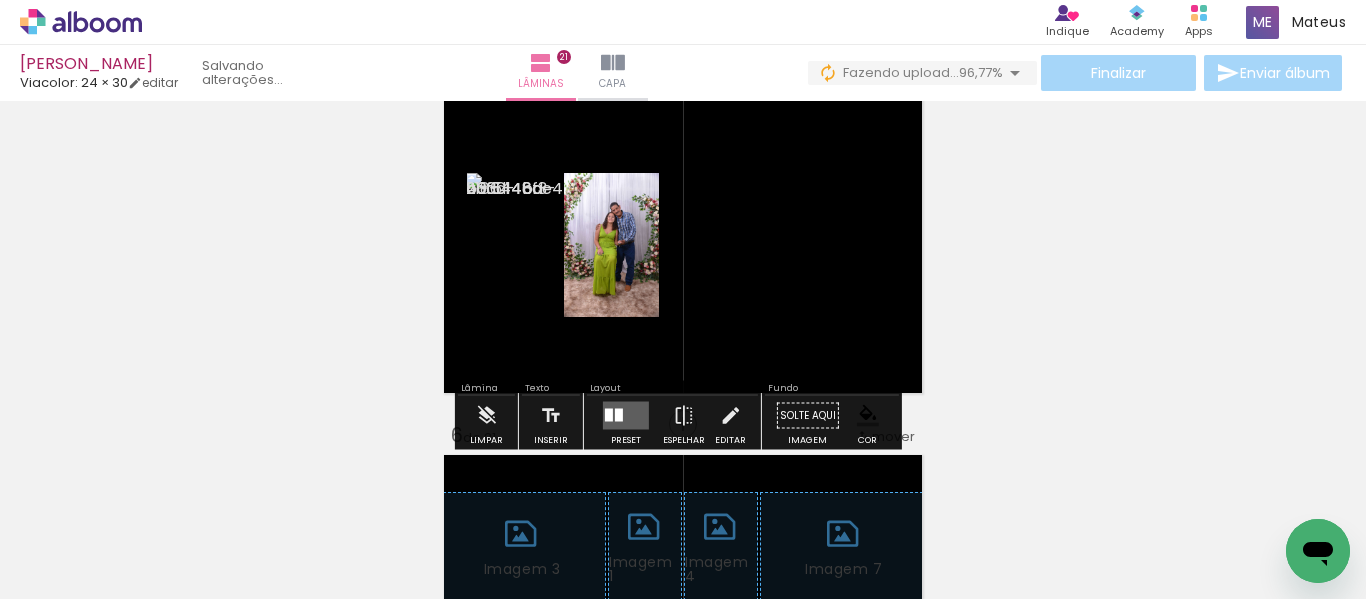 scroll, scrollTop: 0, scrollLeft: 260, axis: horizontal 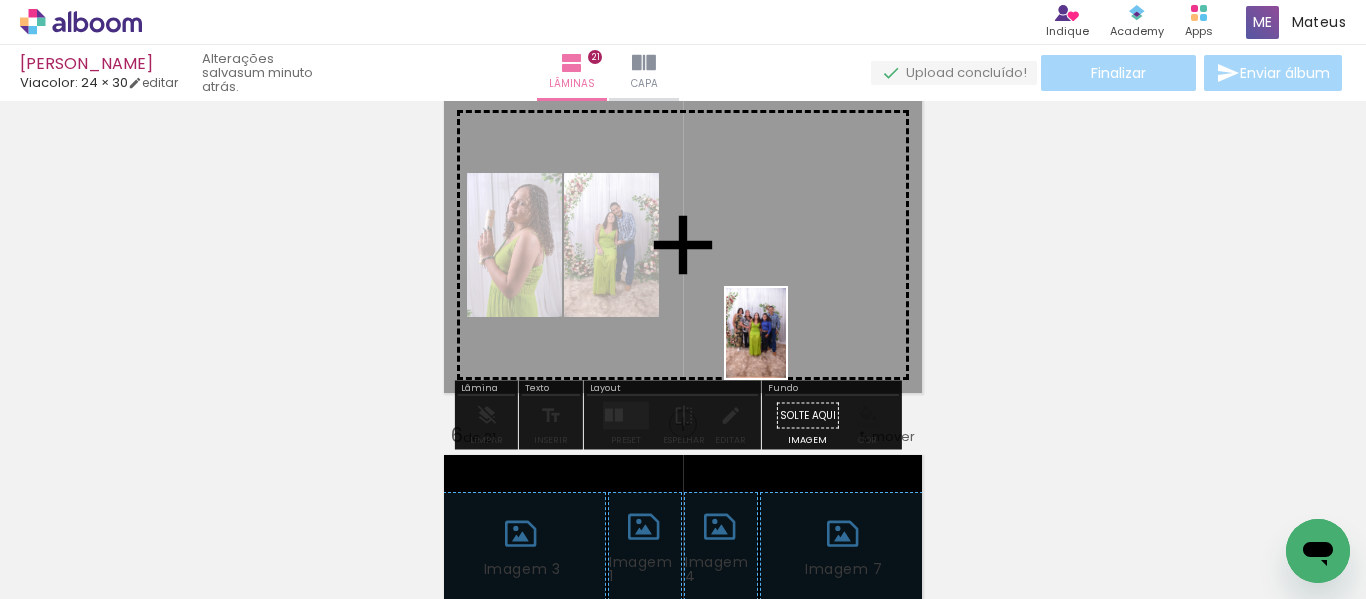 drag, startPoint x: 760, startPoint y: 532, endPoint x: 786, endPoint y: 329, distance: 204.65825 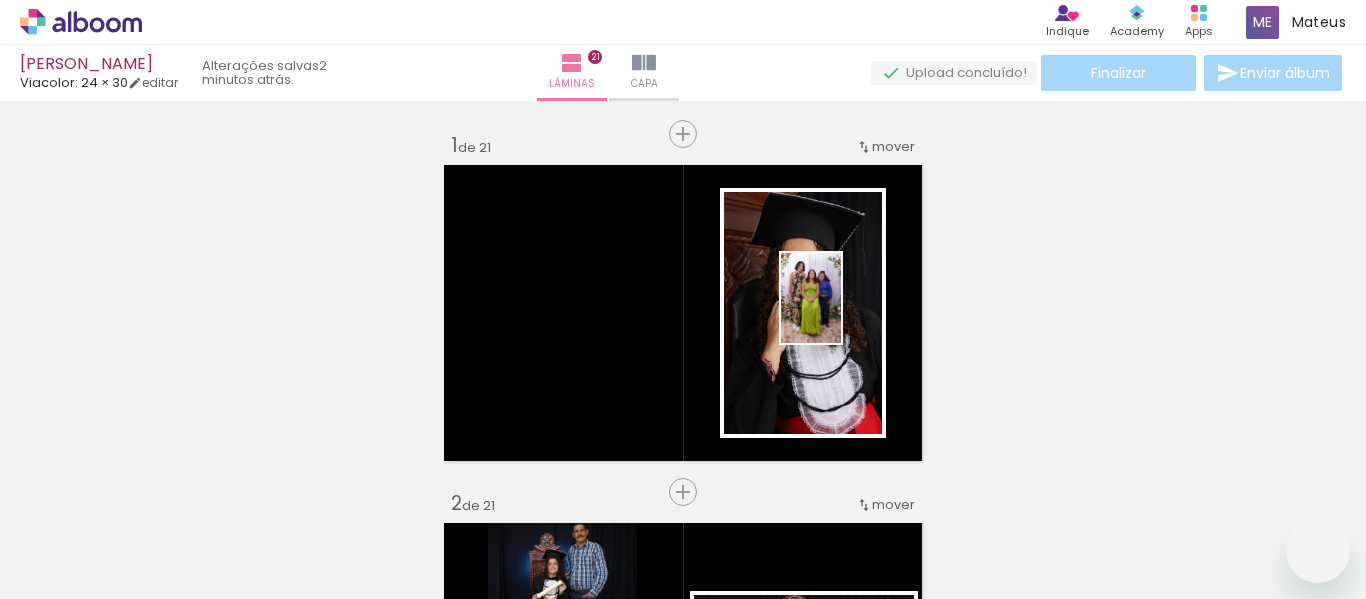 click at bounding box center (683, 299) 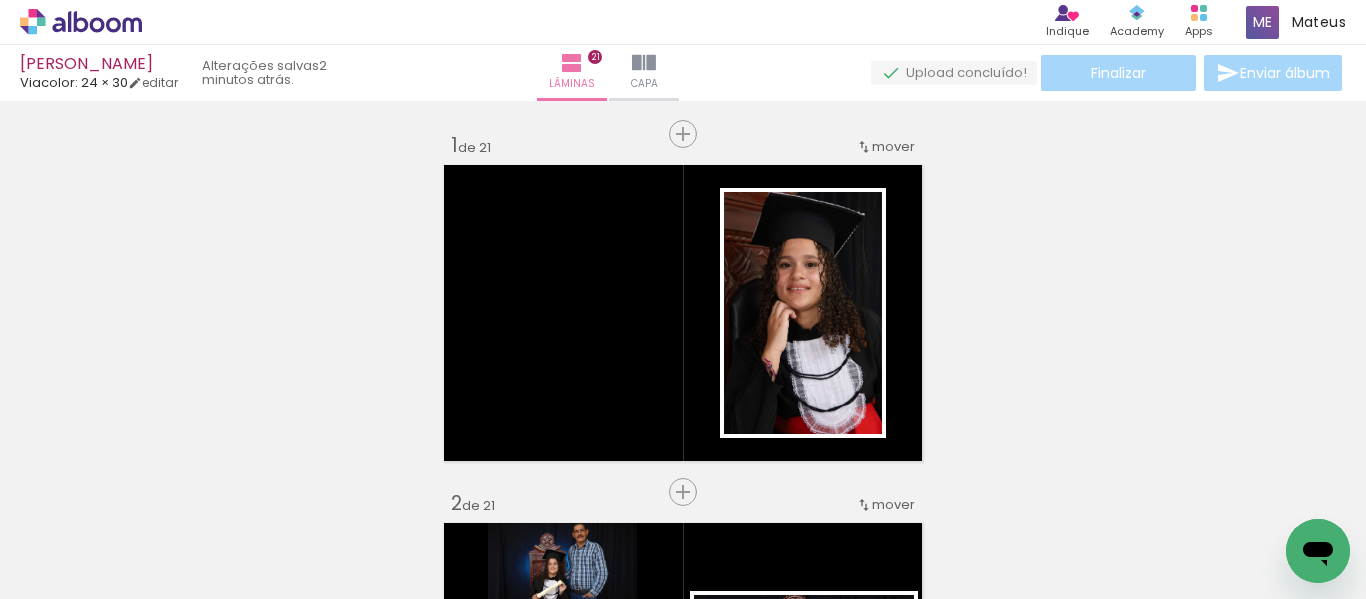 scroll, scrollTop: 1500, scrollLeft: 0, axis: vertical 